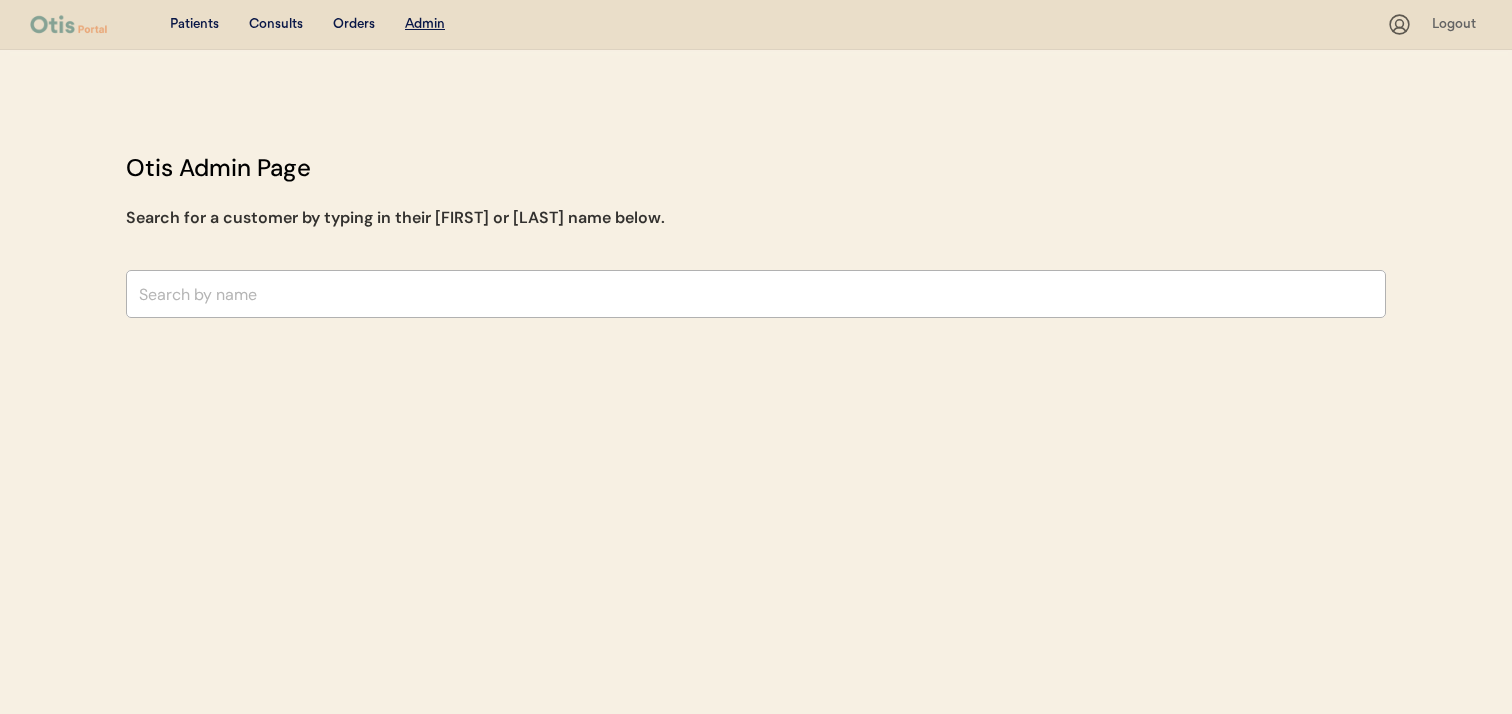 scroll, scrollTop: 0, scrollLeft: 0, axis: both 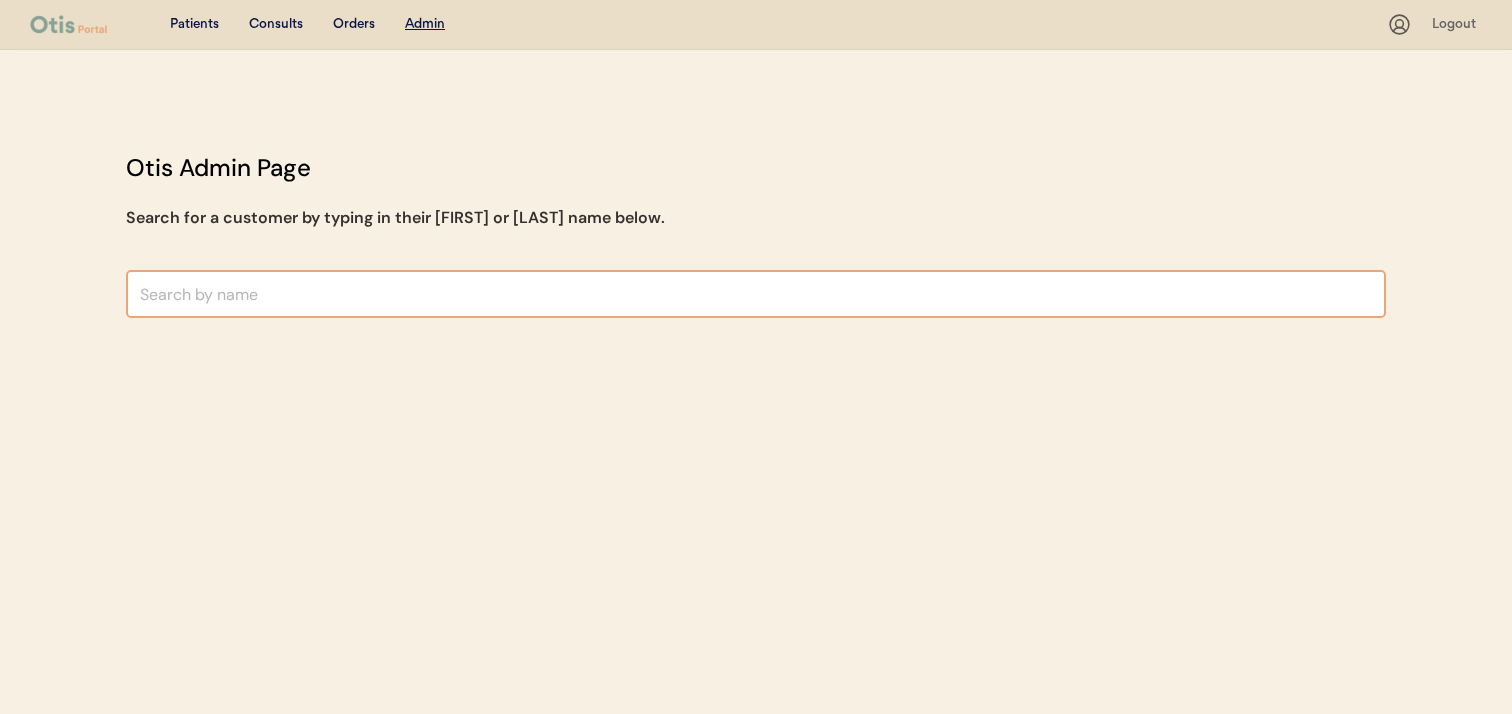click at bounding box center [756, 294] 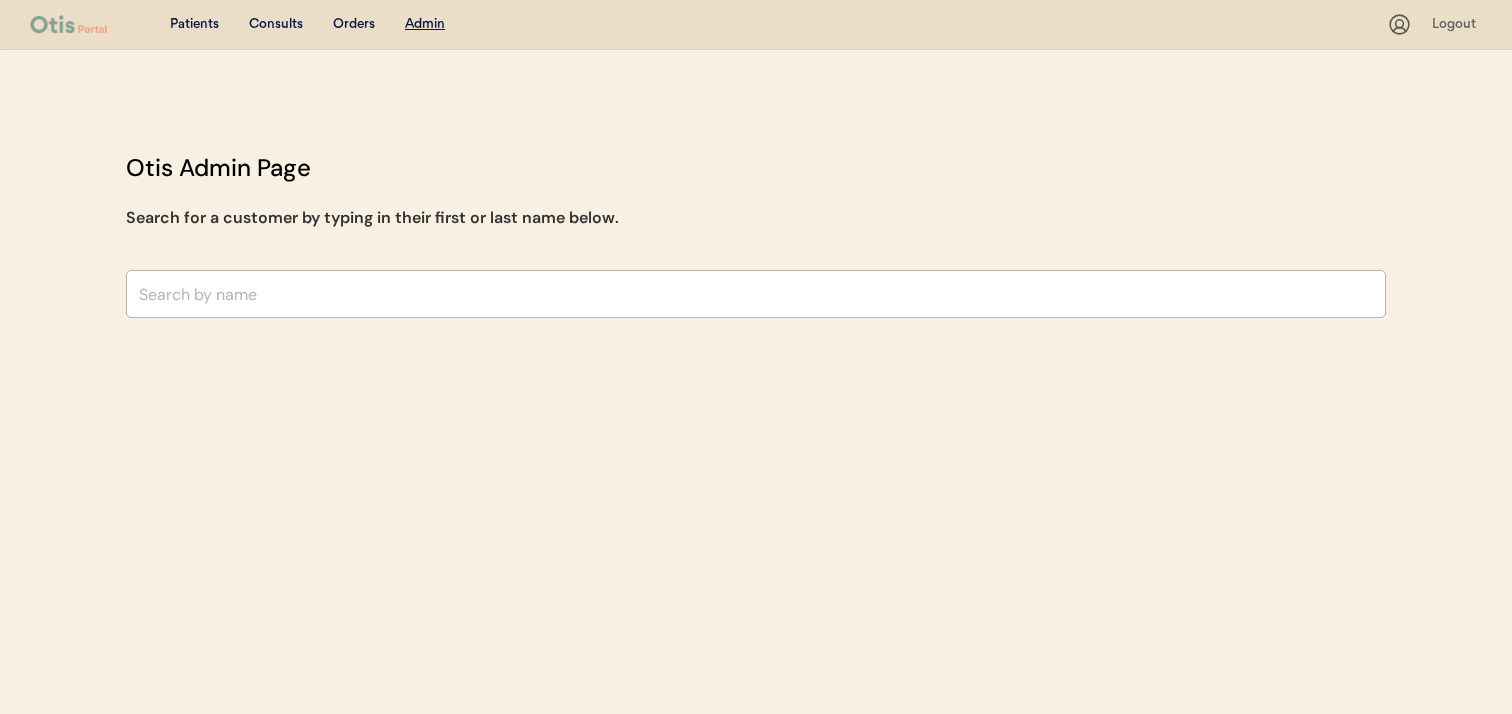 scroll, scrollTop: 0, scrollLeft: 0, axis: both 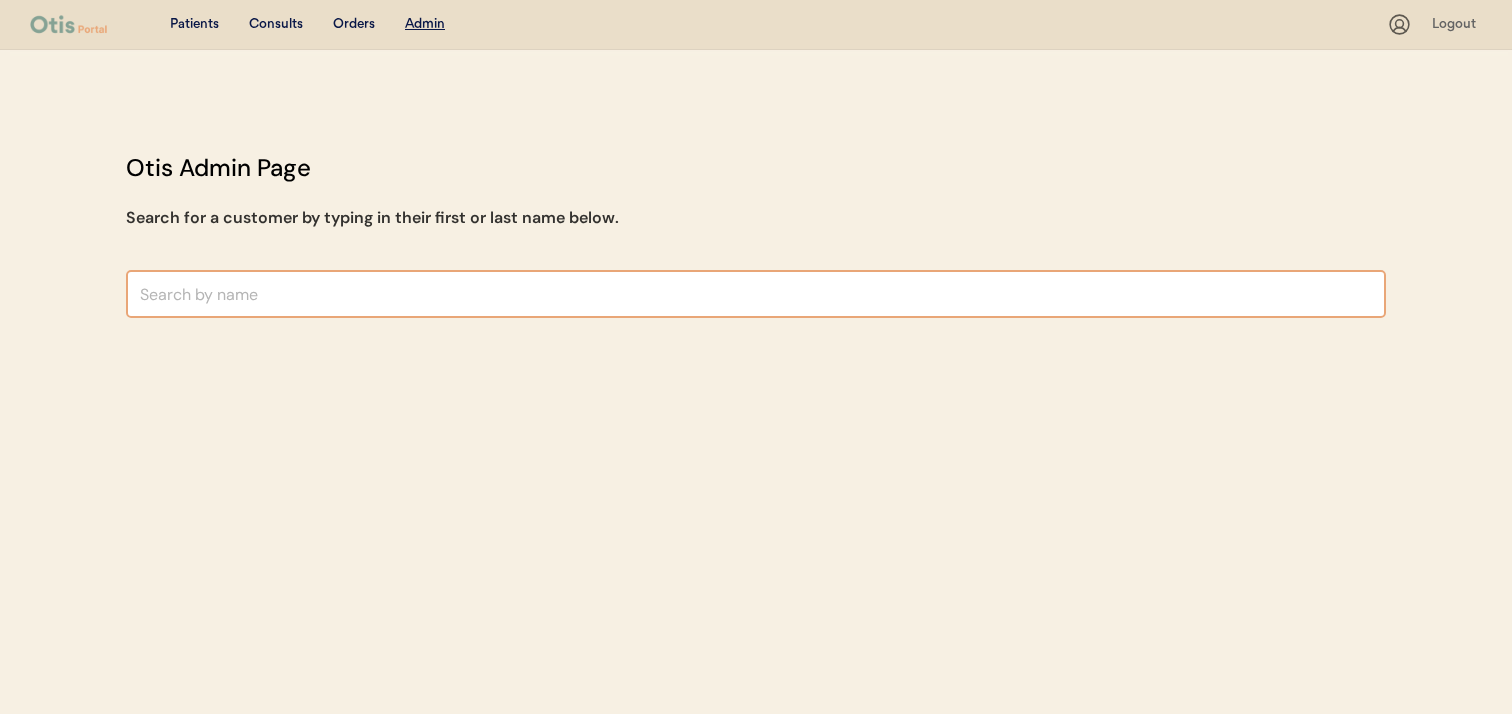 click at bounding box center (756, 294) 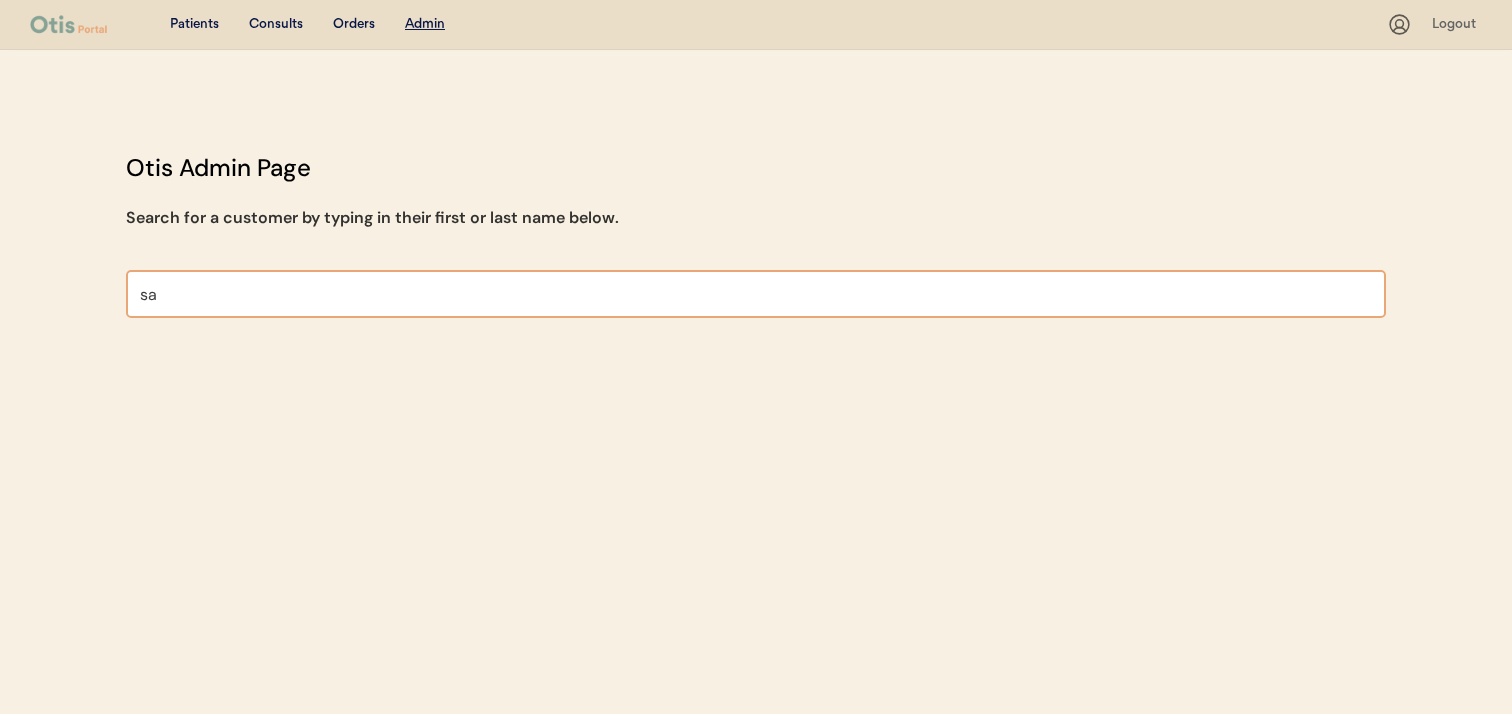 type on "sas" 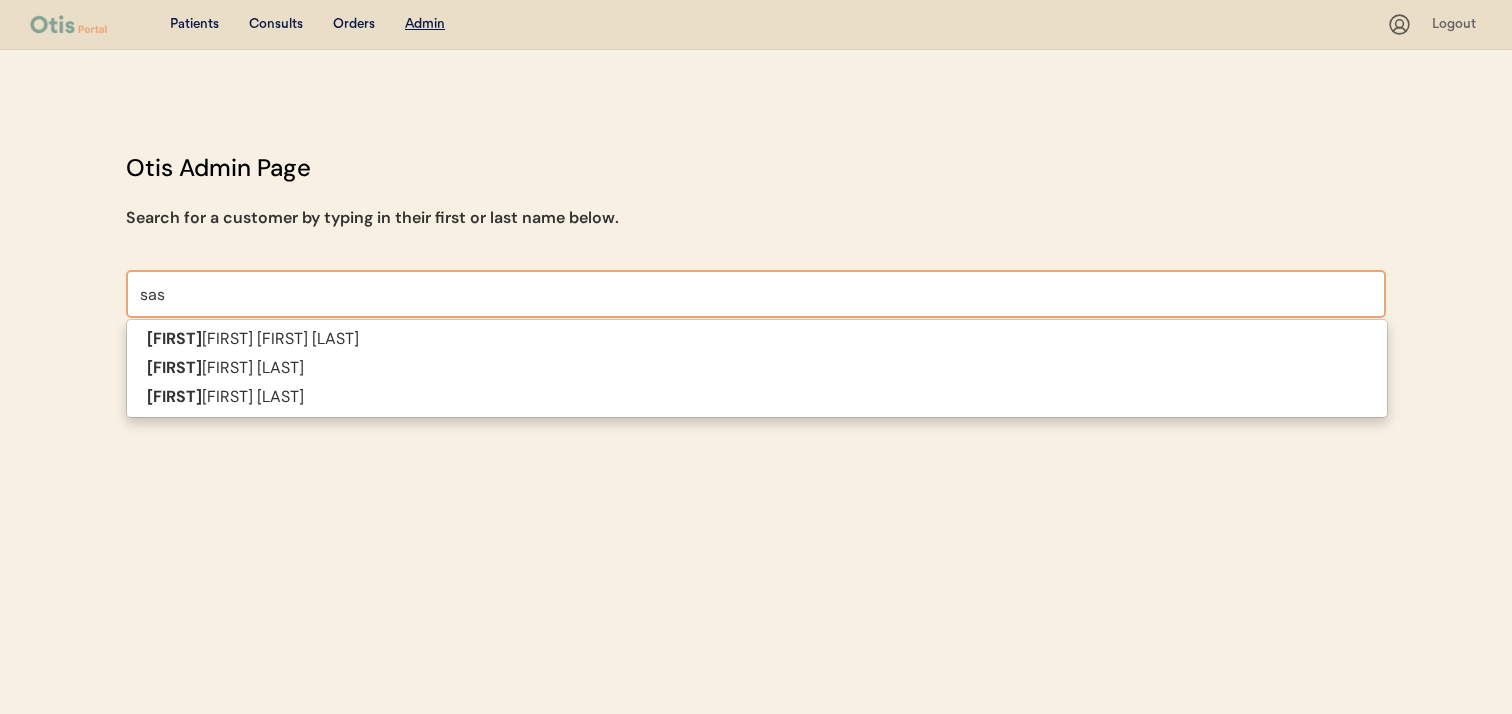 type on "[FIRST] [FIRST] [LAST]" 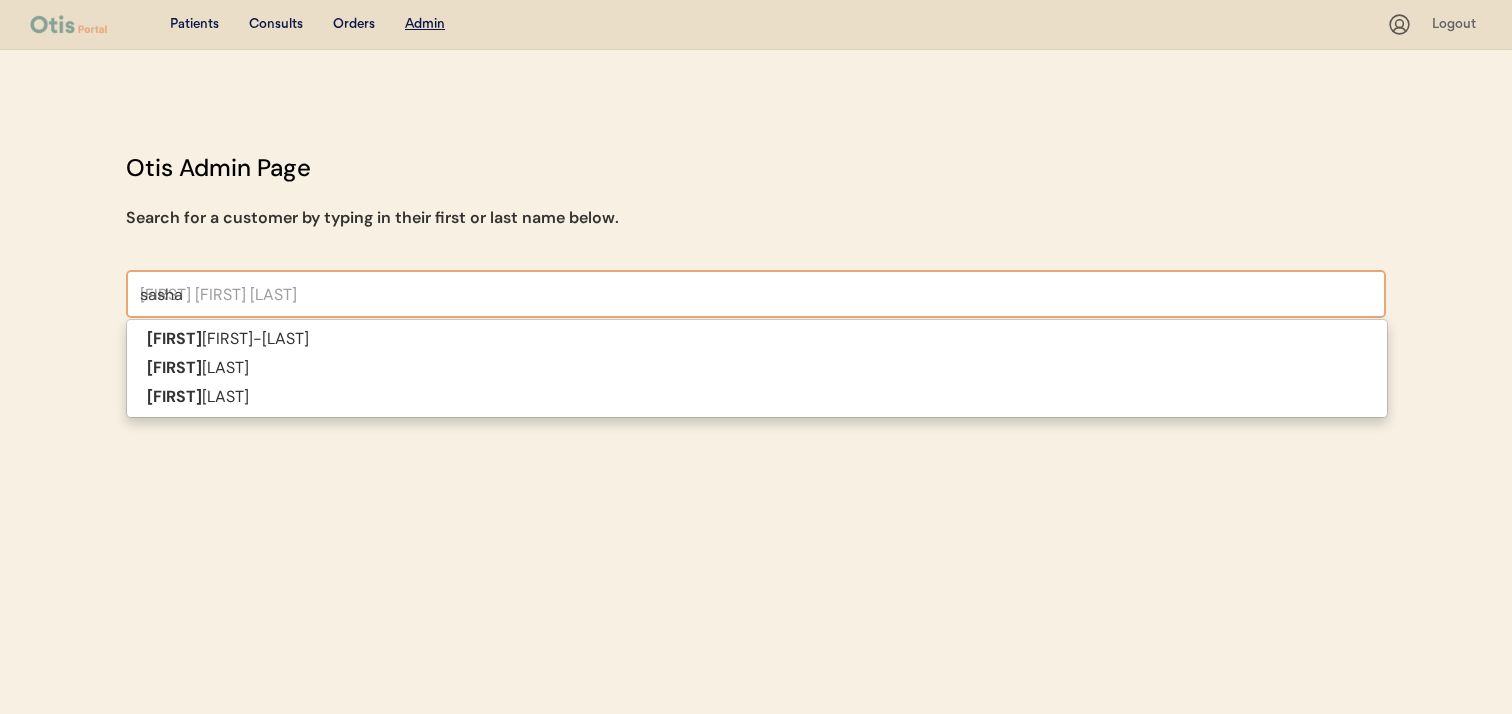 click on "sasha" at bounding box center (756, 294) 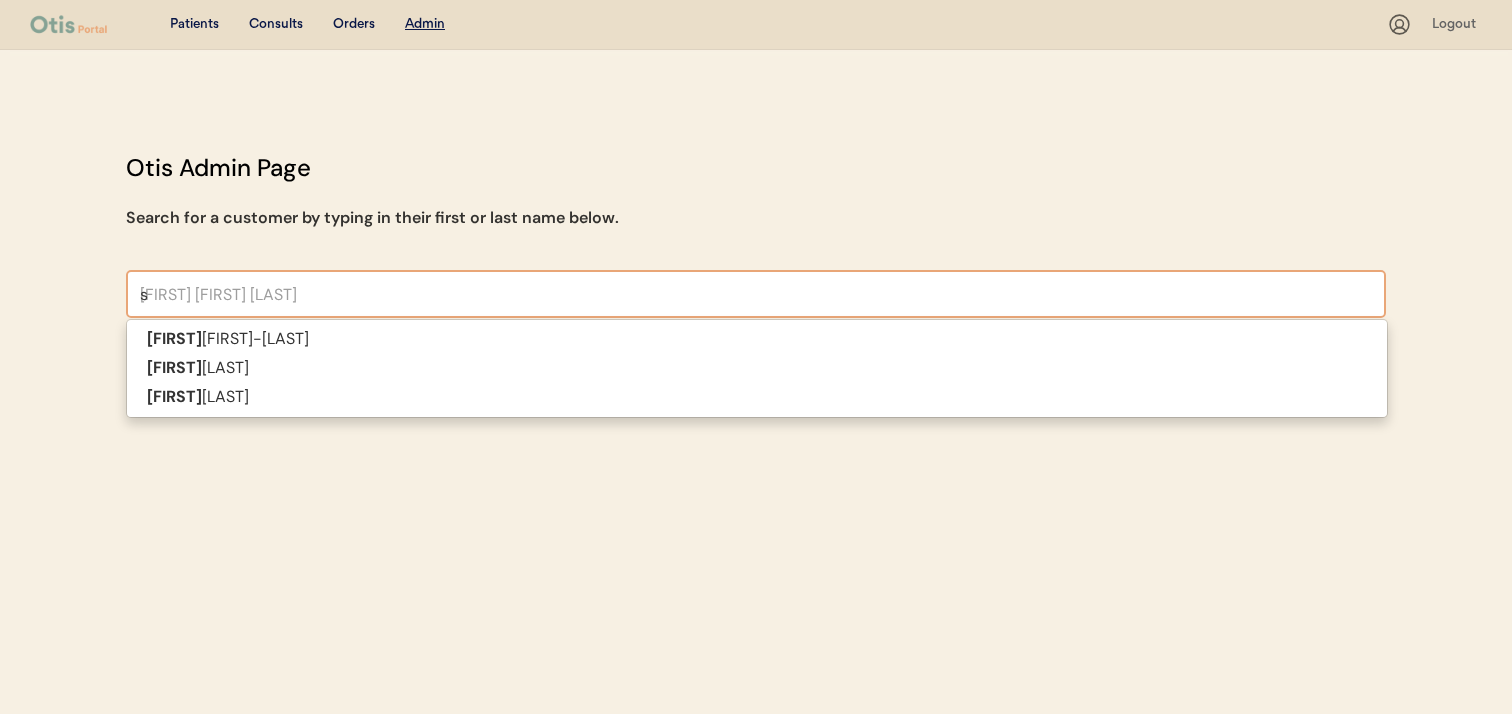 type 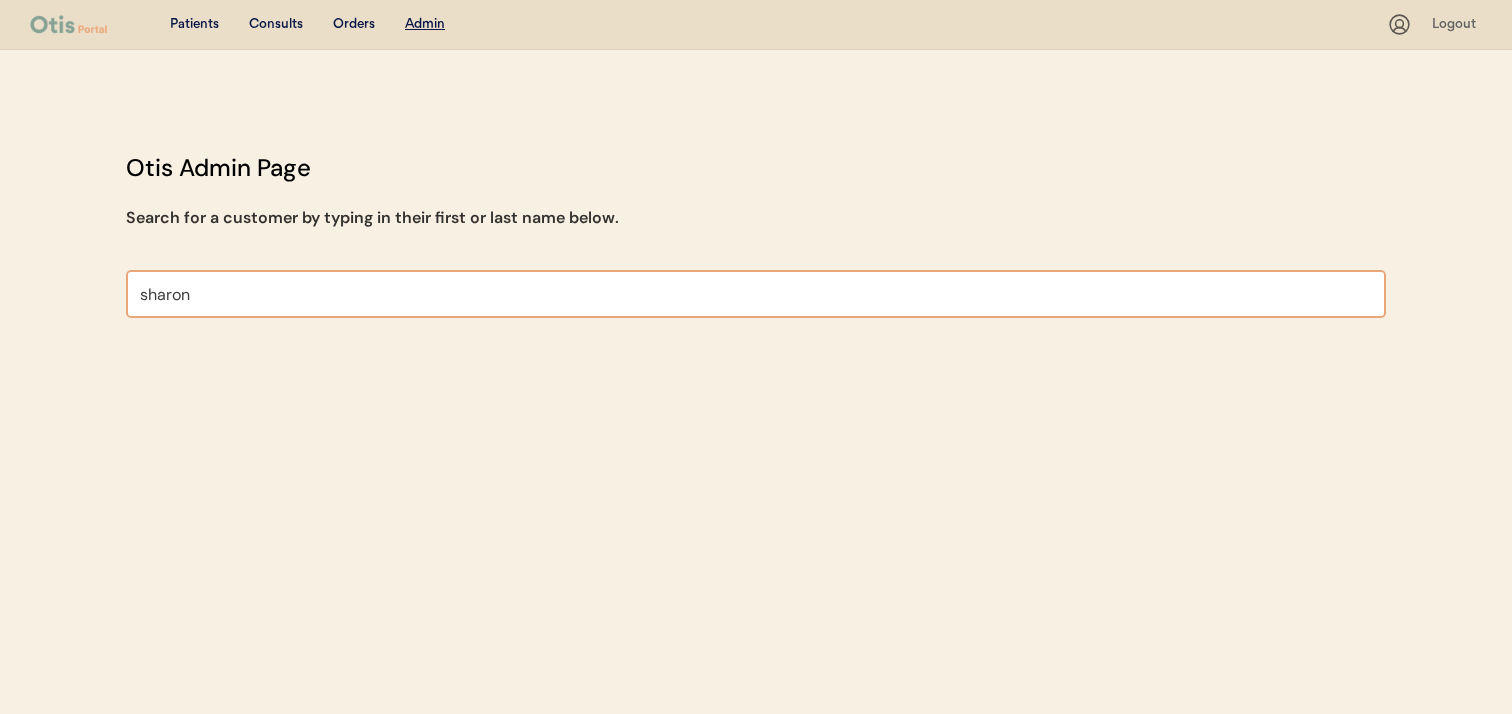 type on "sharon" 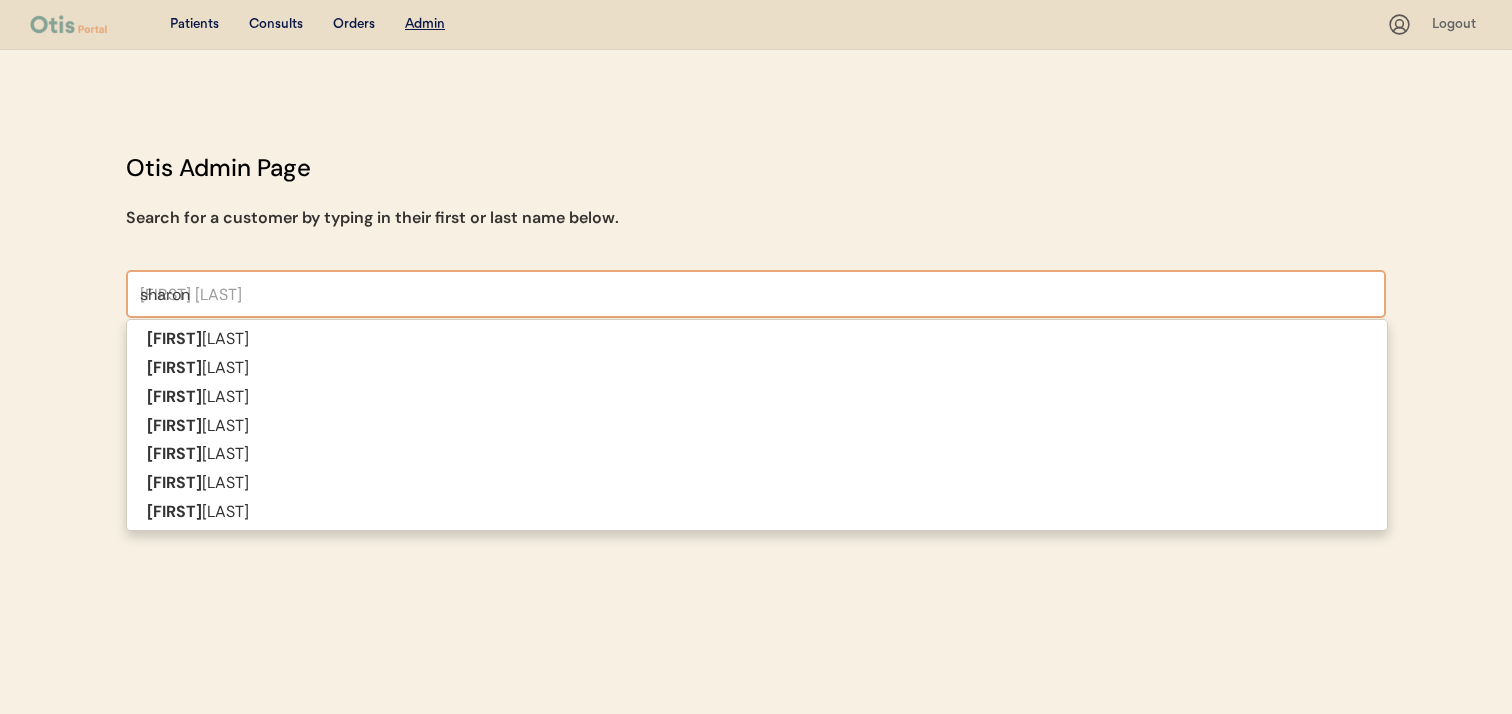 type 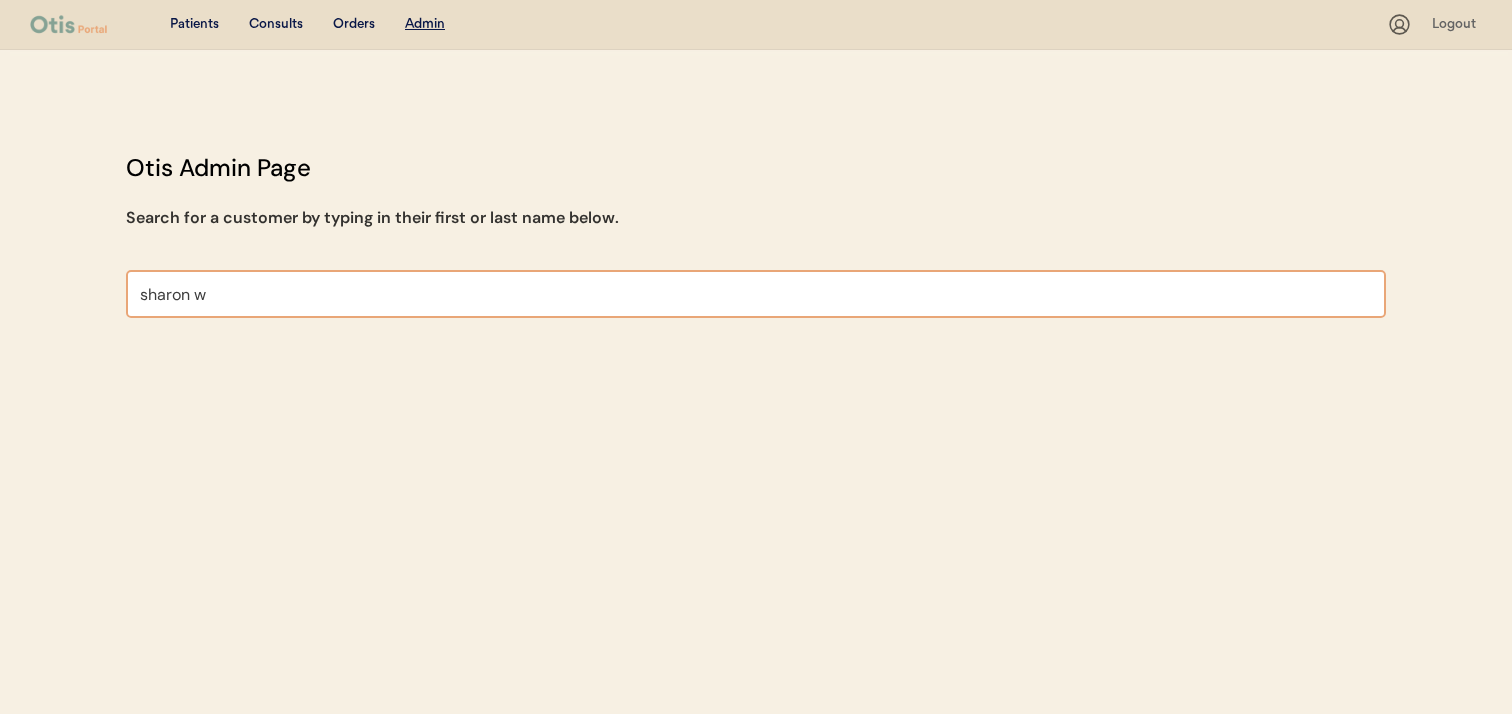 type on "sharon" 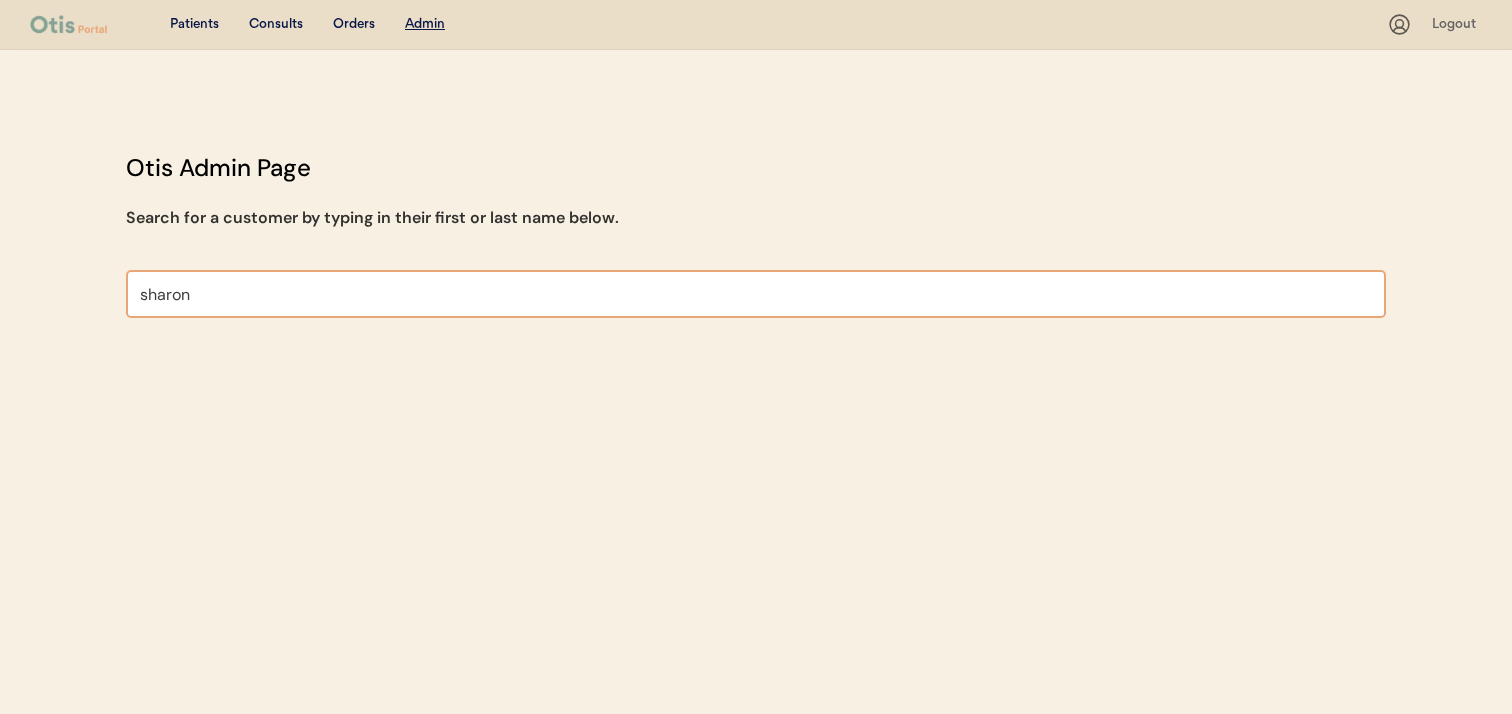 type on "[FIRST] [LAST]" 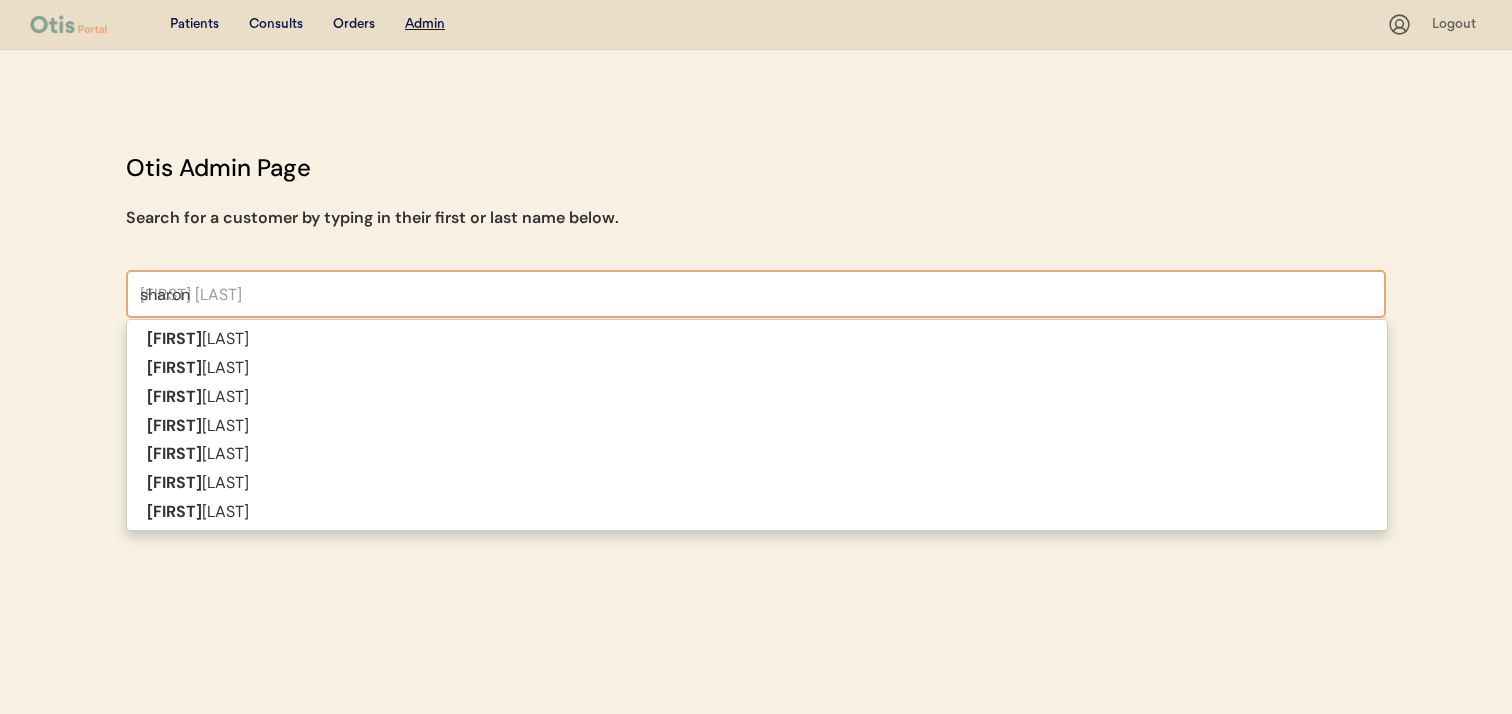 click on "sharon" at bounding box center [756, 294] 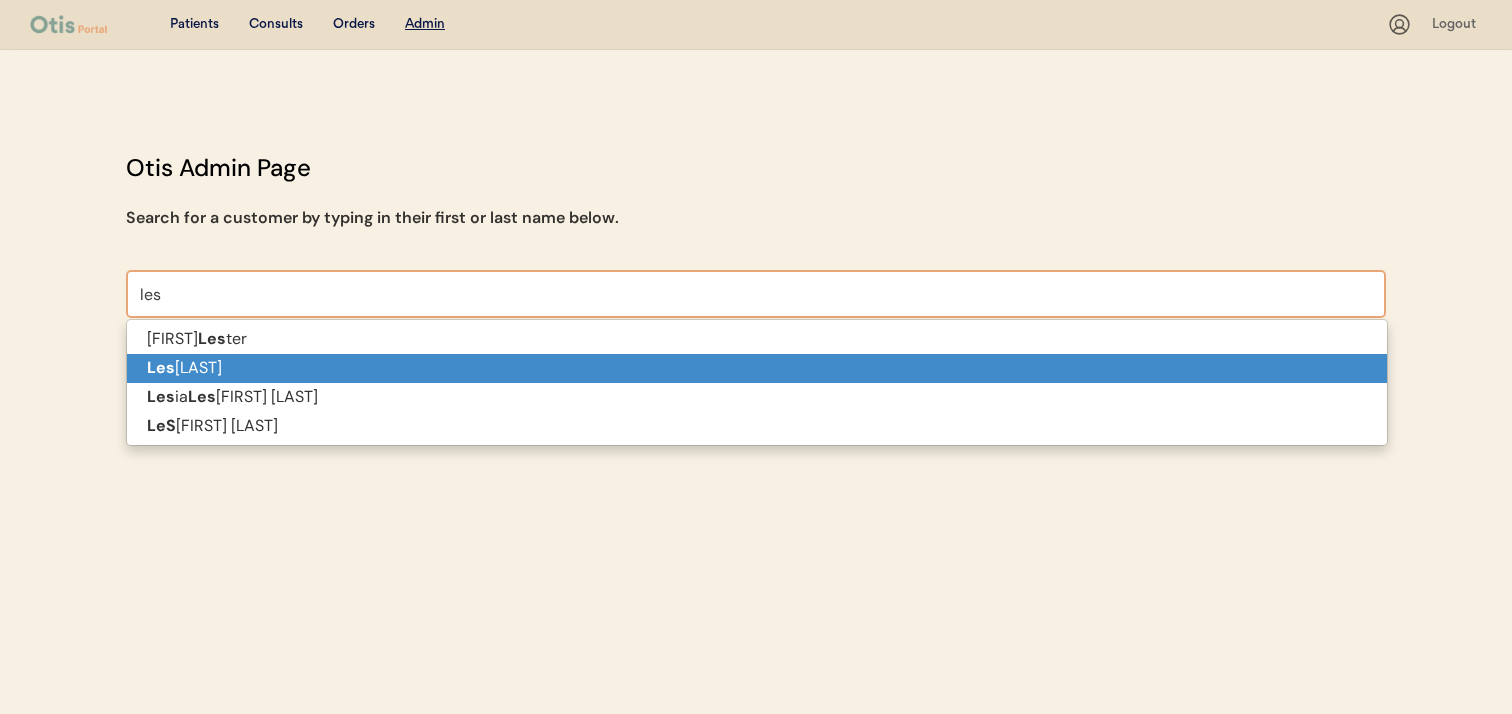 click on "Les [LAST] [LAST]" at bounding box center (757, 368) 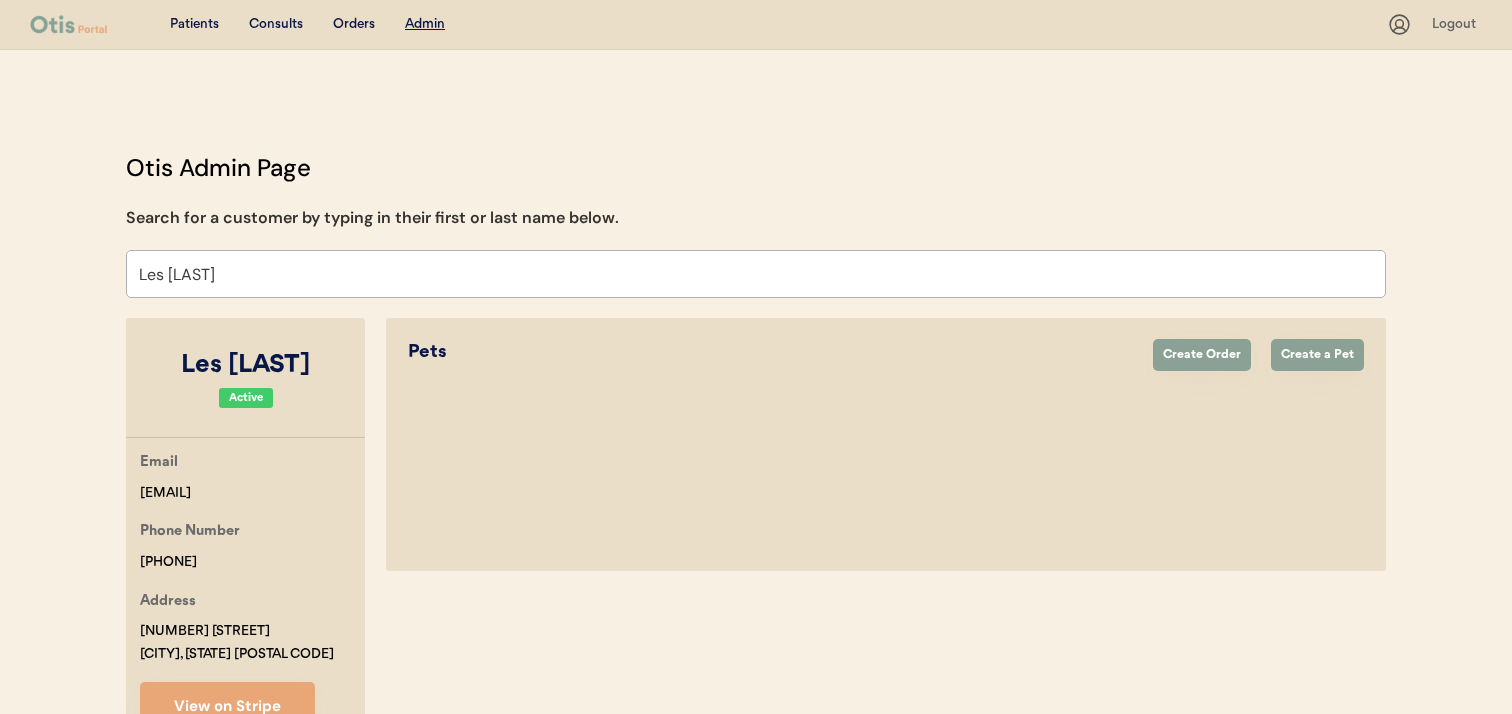 select on "true" 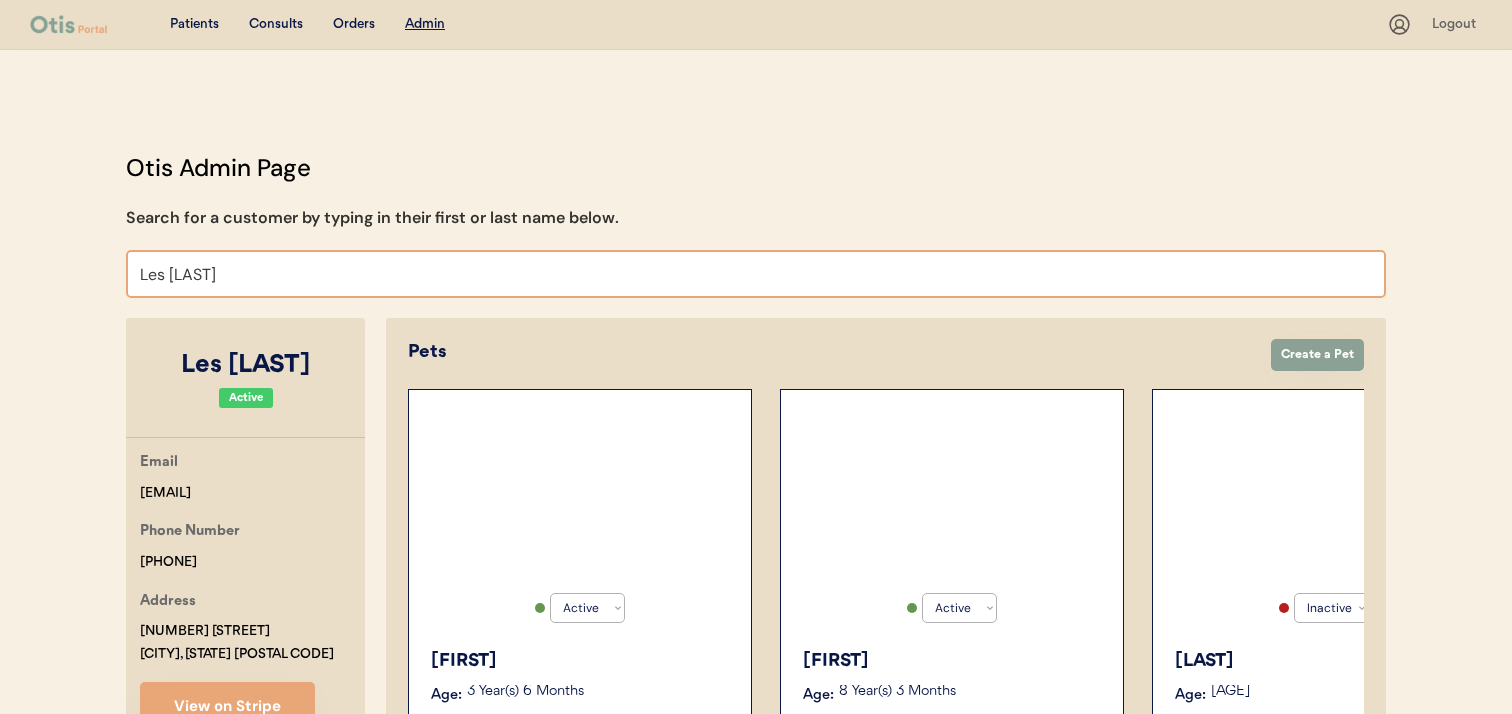 click on "Les [LAST]" at bounding box center [756, 274] 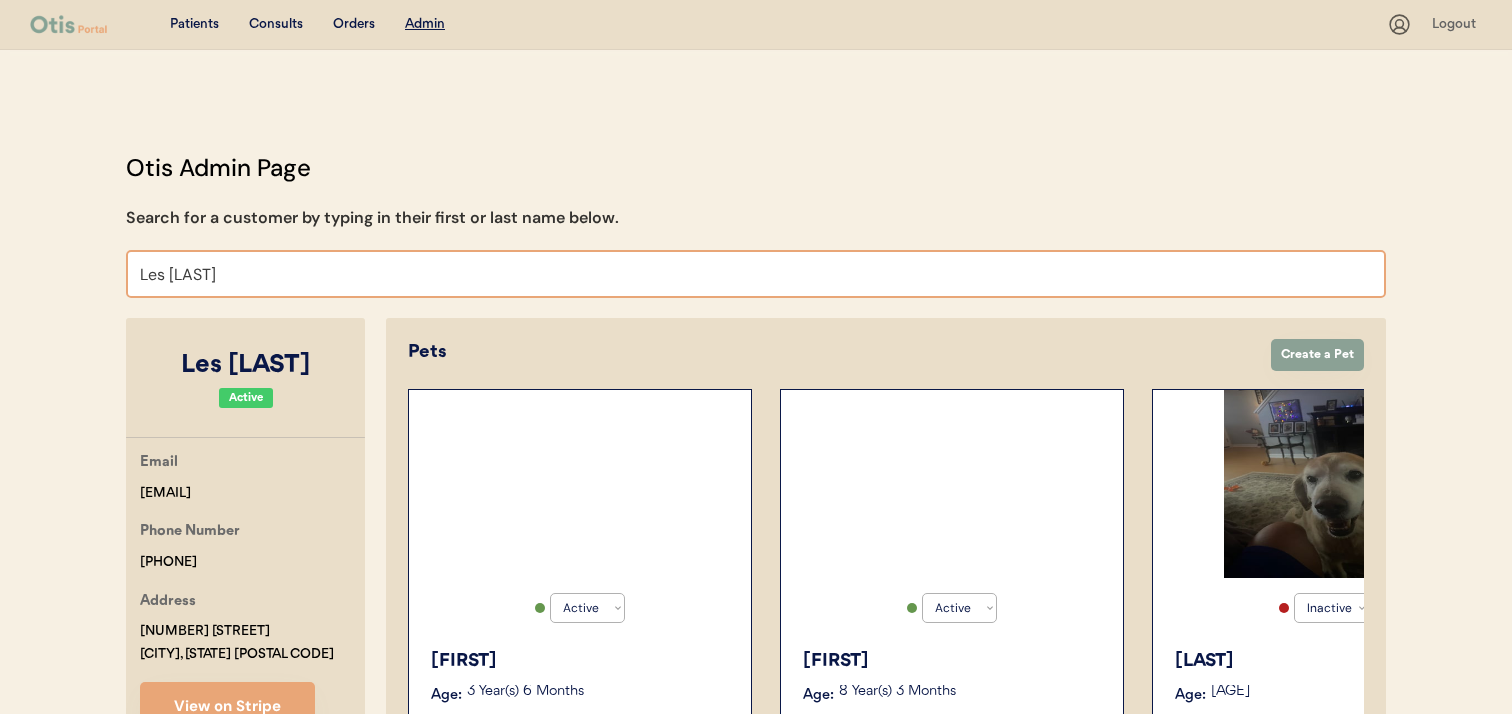click on "Les [LAST]" at bounding box center (756, 274) 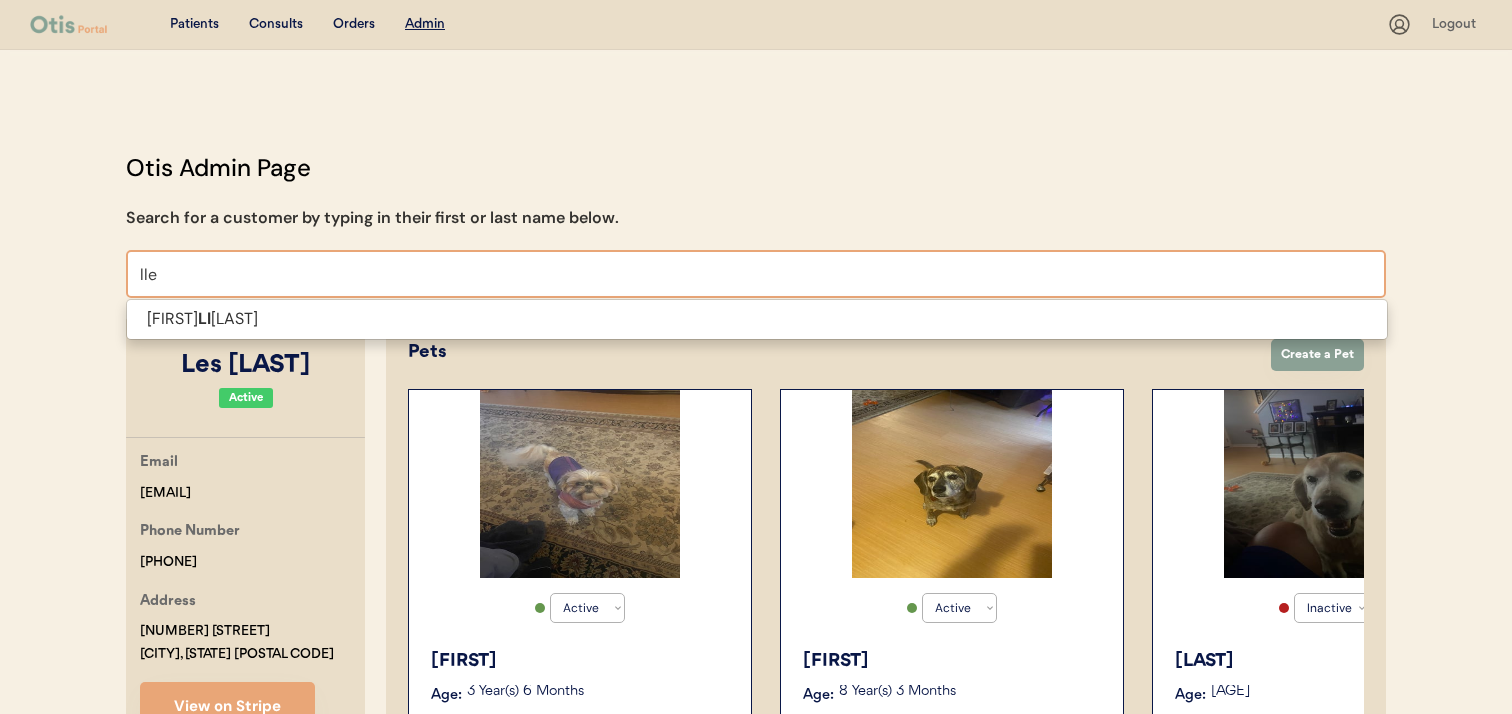 type on "lles" 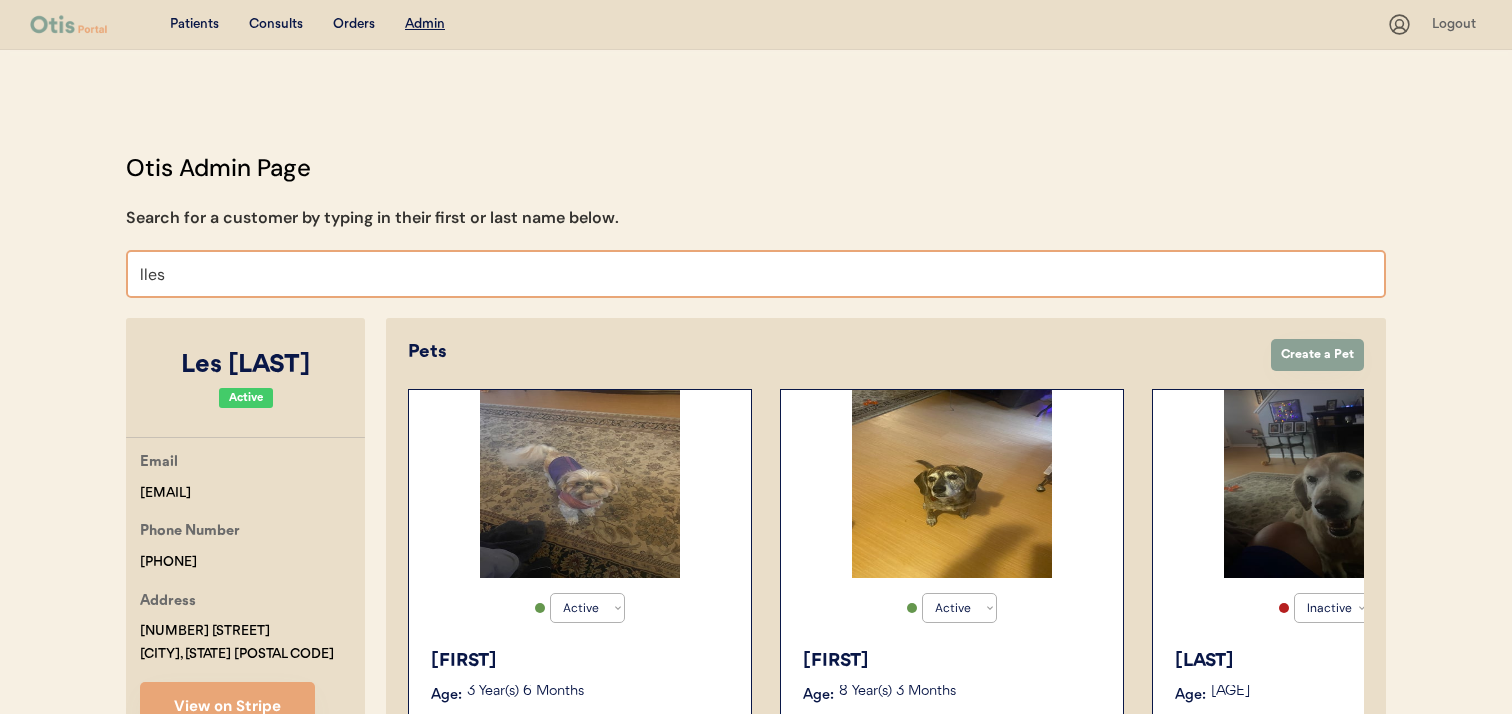 click on "lles" at bounding box center [756, 274] 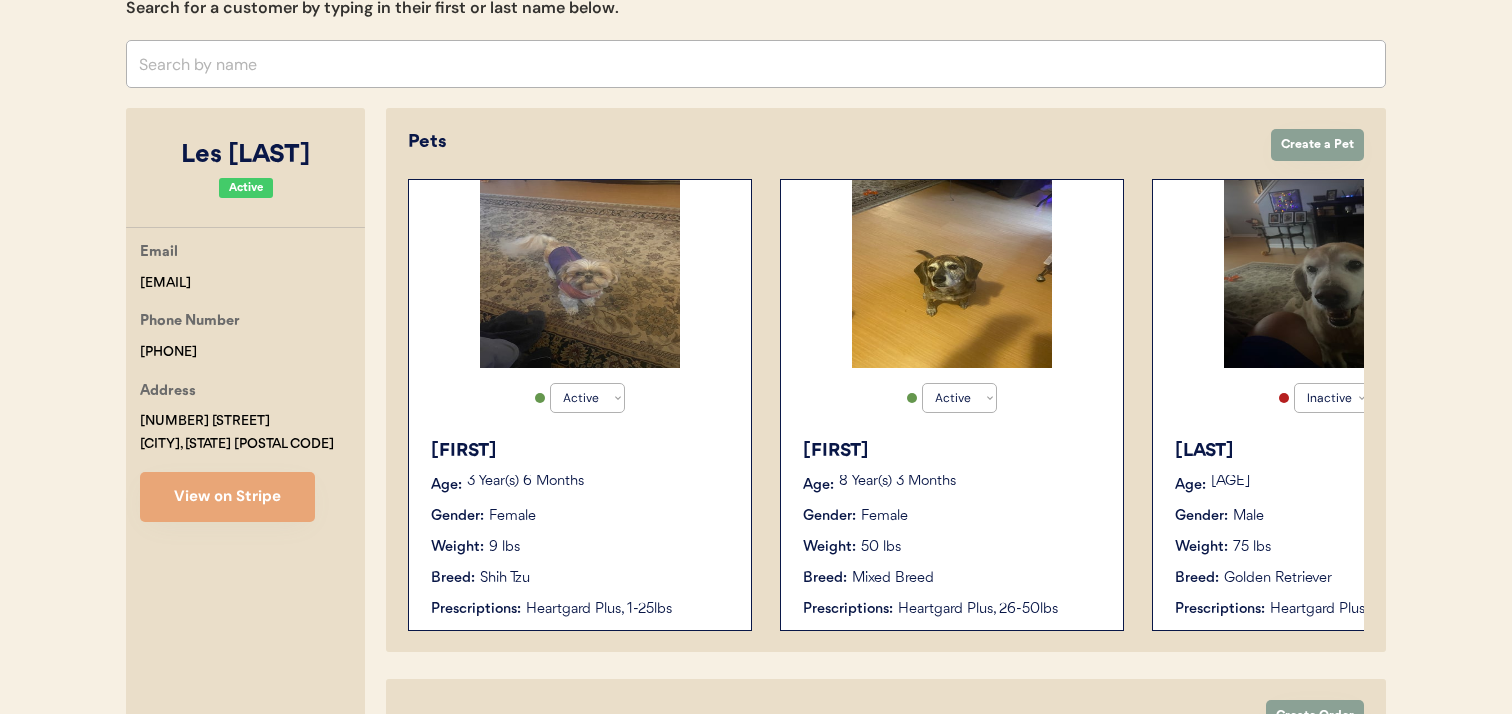 scroll, scrollTop: 321, scrollLeft: 0, axis: vertical 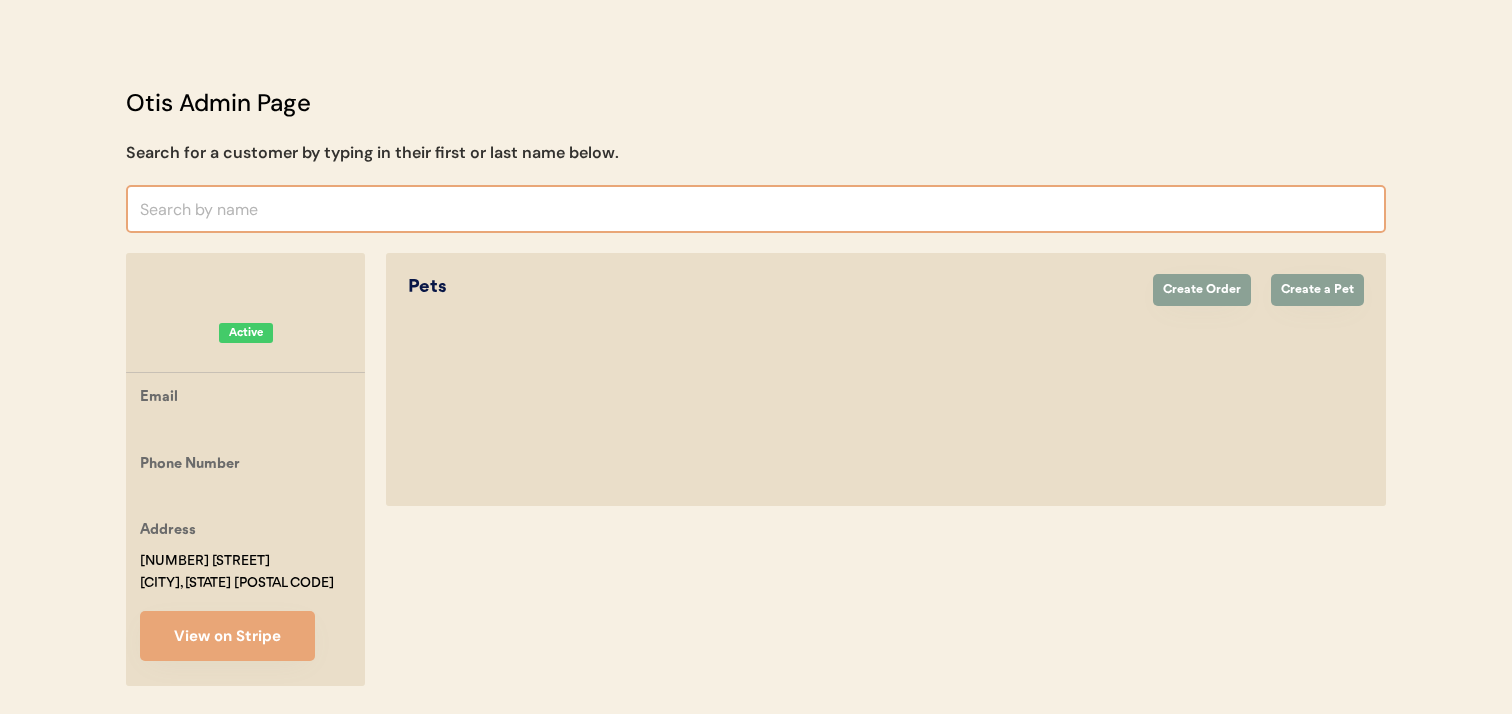 click at bounding box center [756, 209] 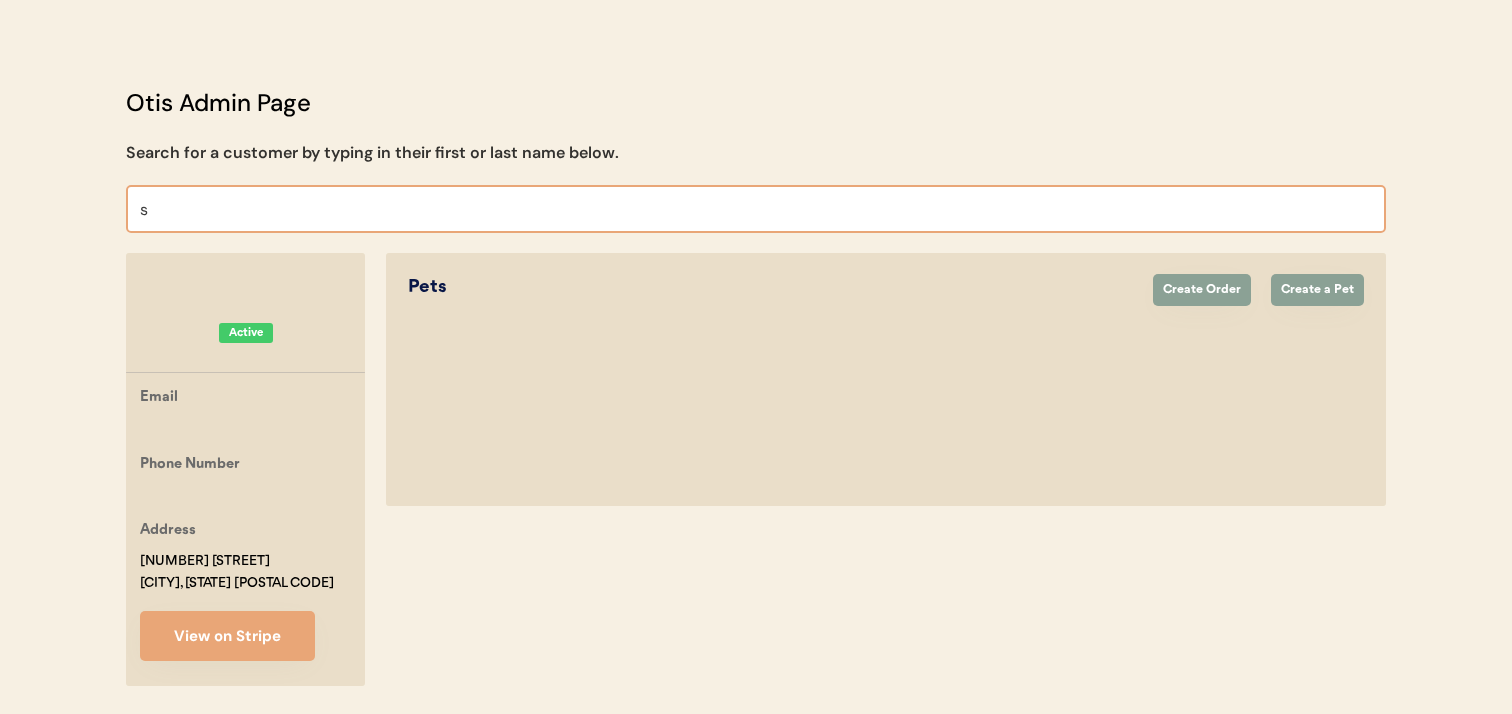 type on "sh" 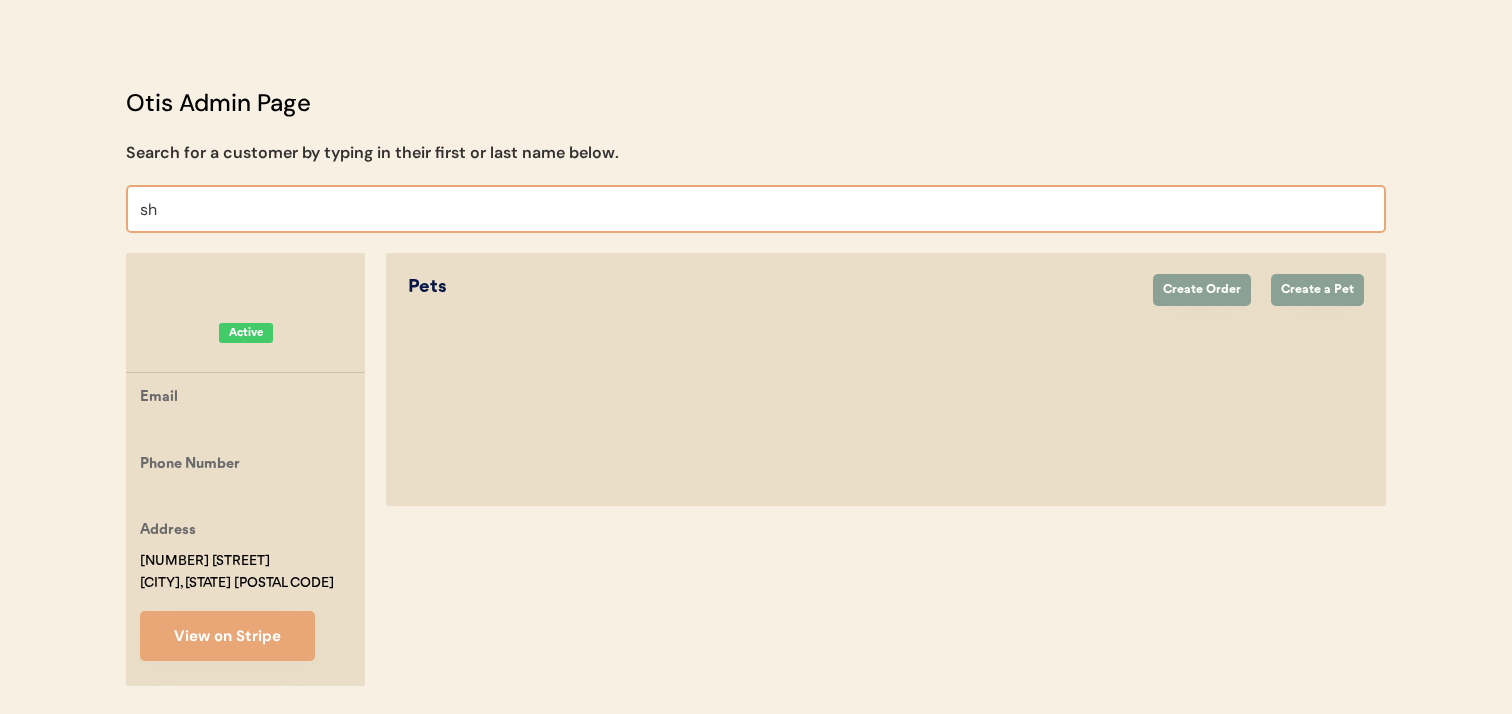type on "[FIRST] [LAST] [LAST]" 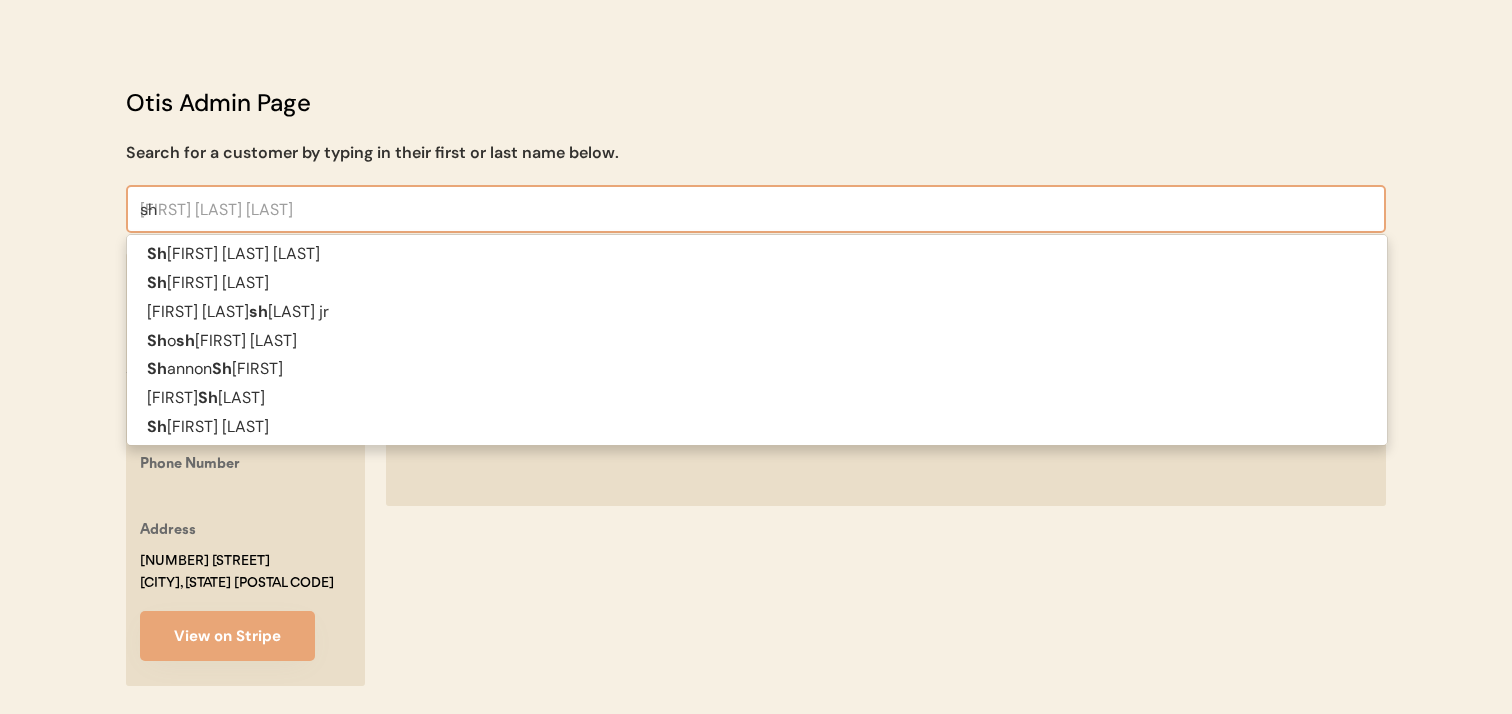 type 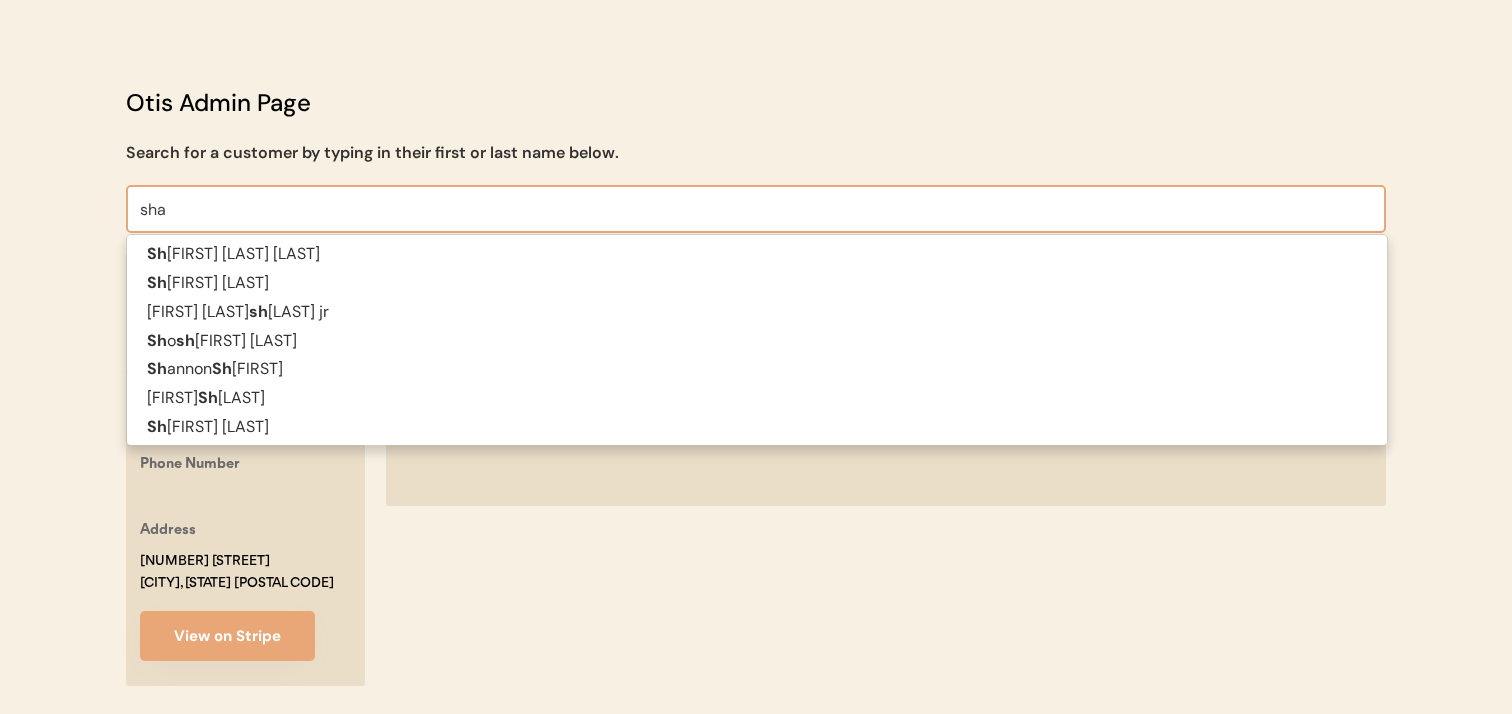 type on "[FIRST] [LAST]" 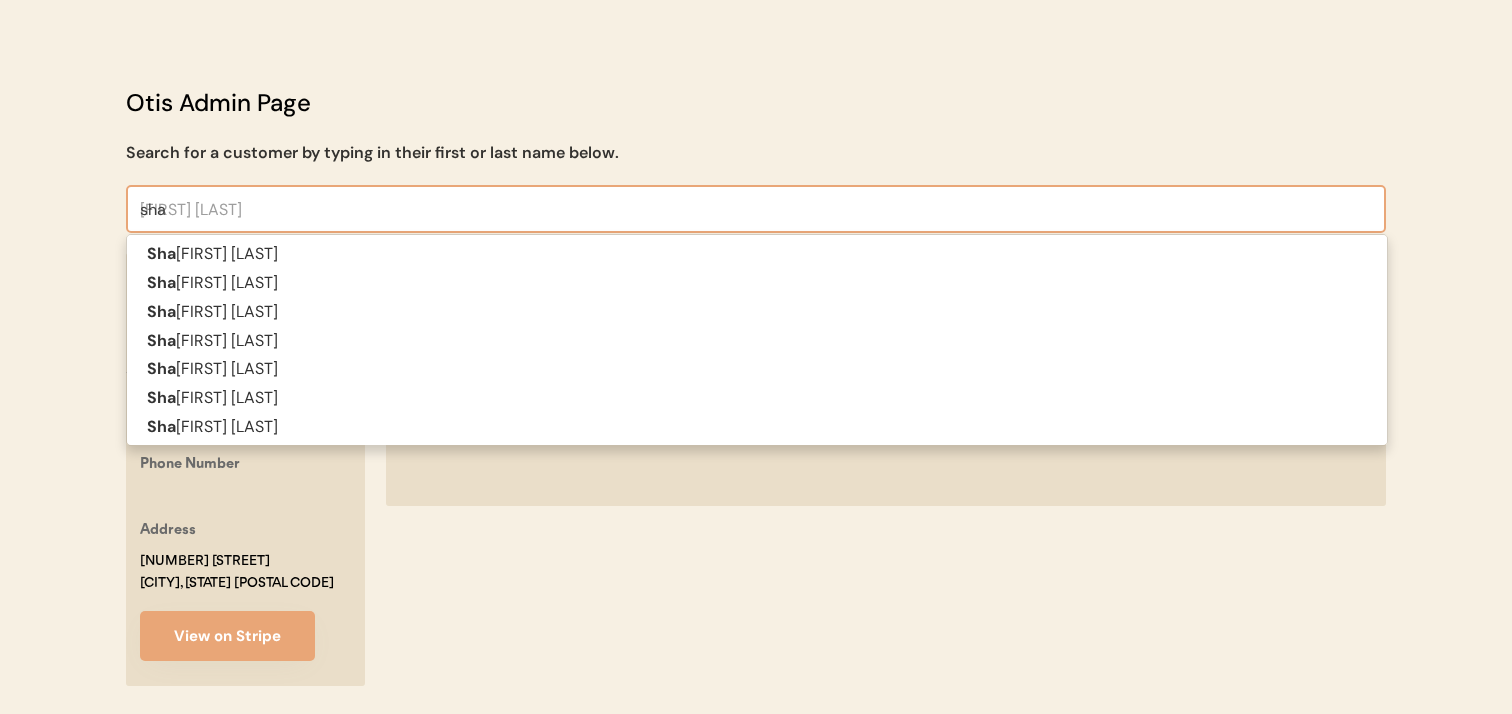 type 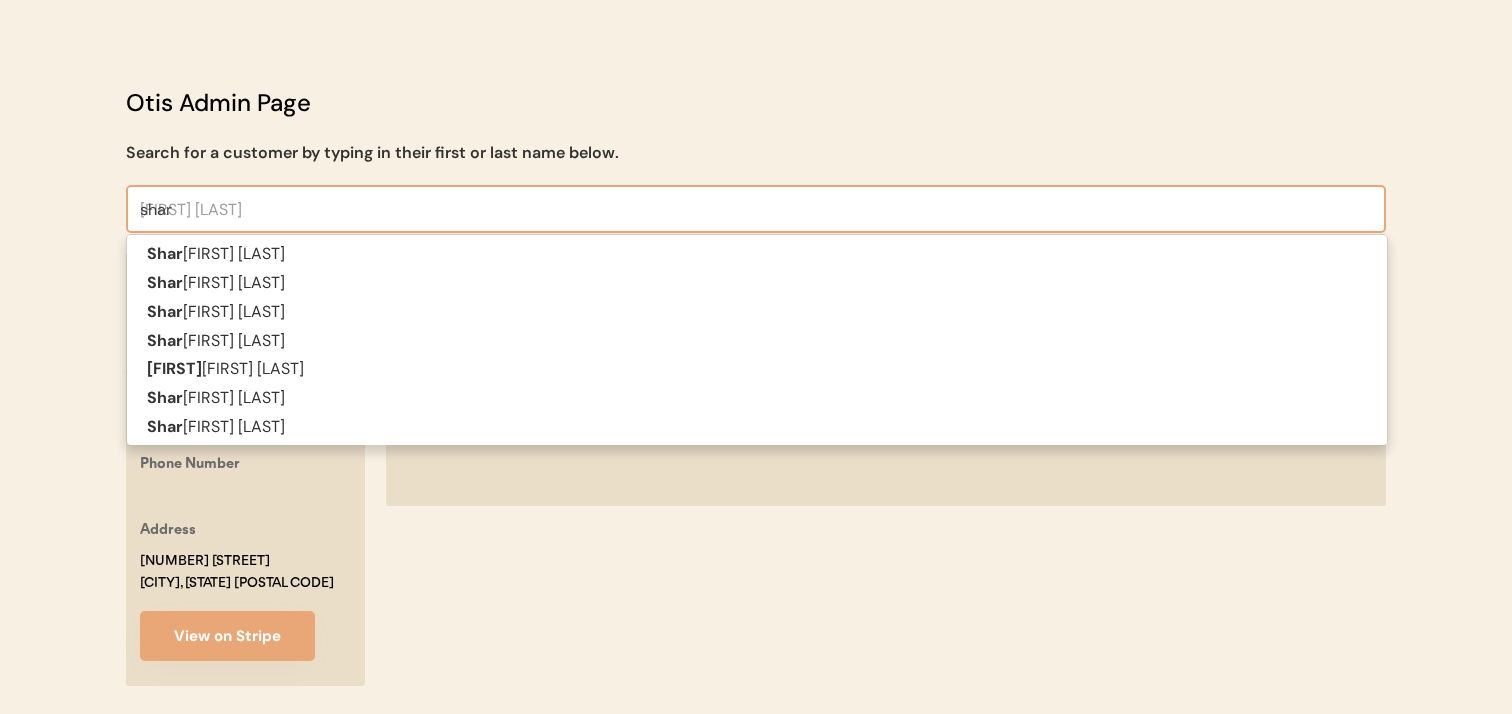 type 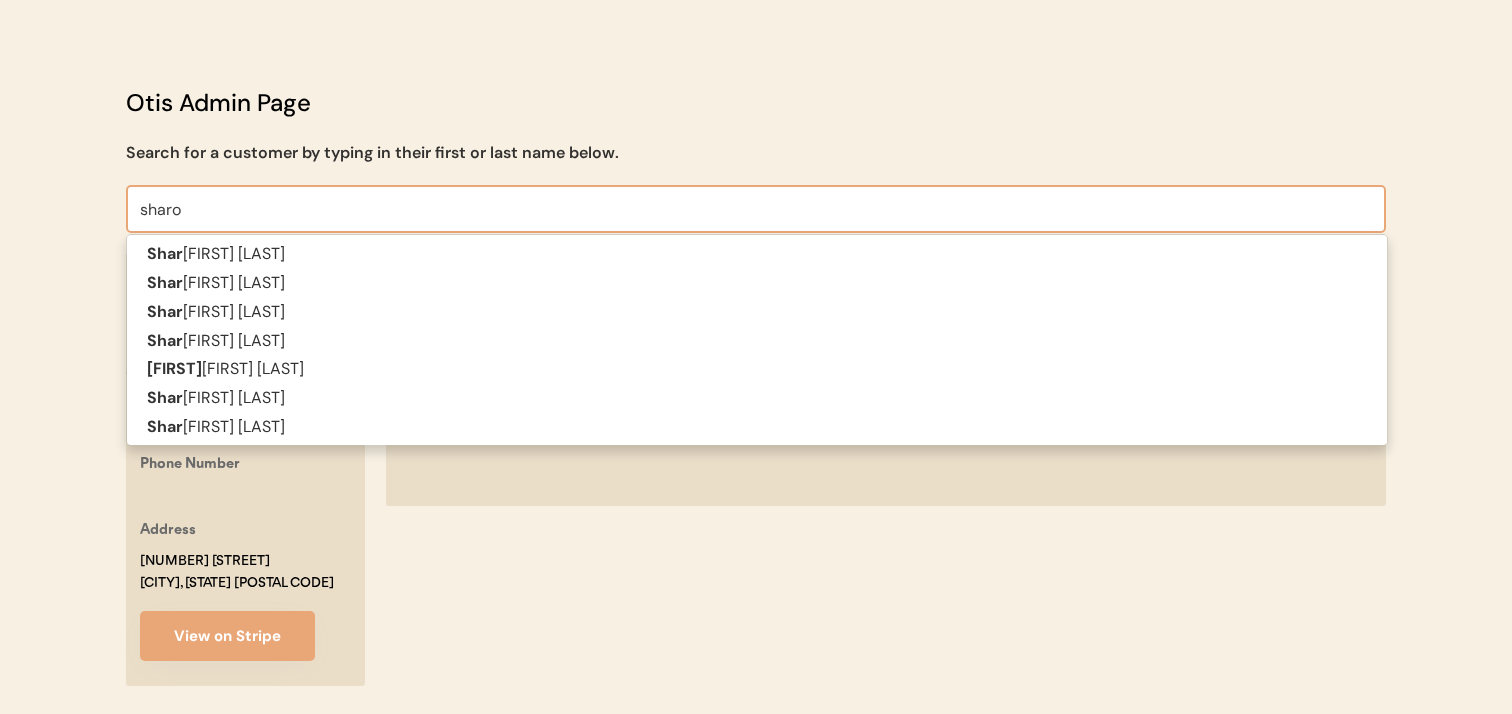 type on "[FIRST] [LAST]" 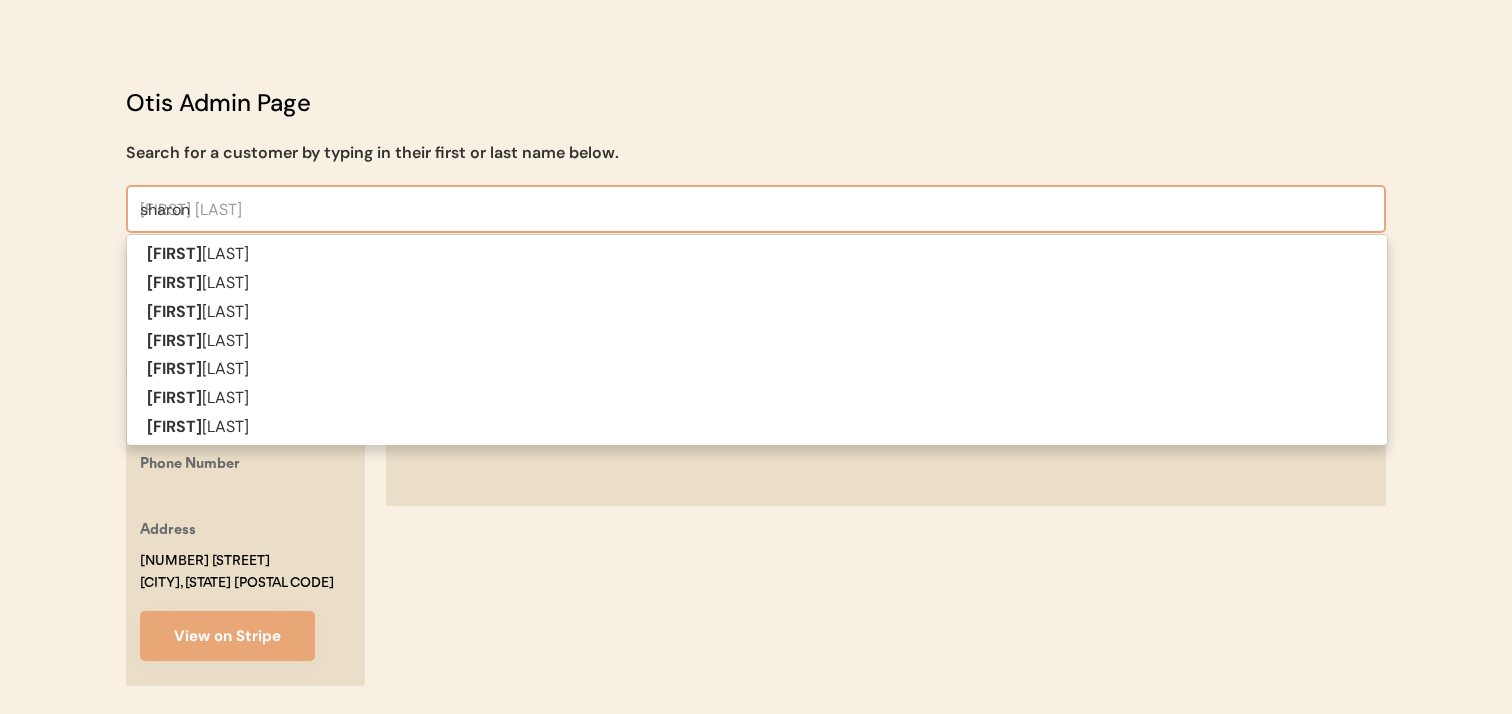 type on "sharon" 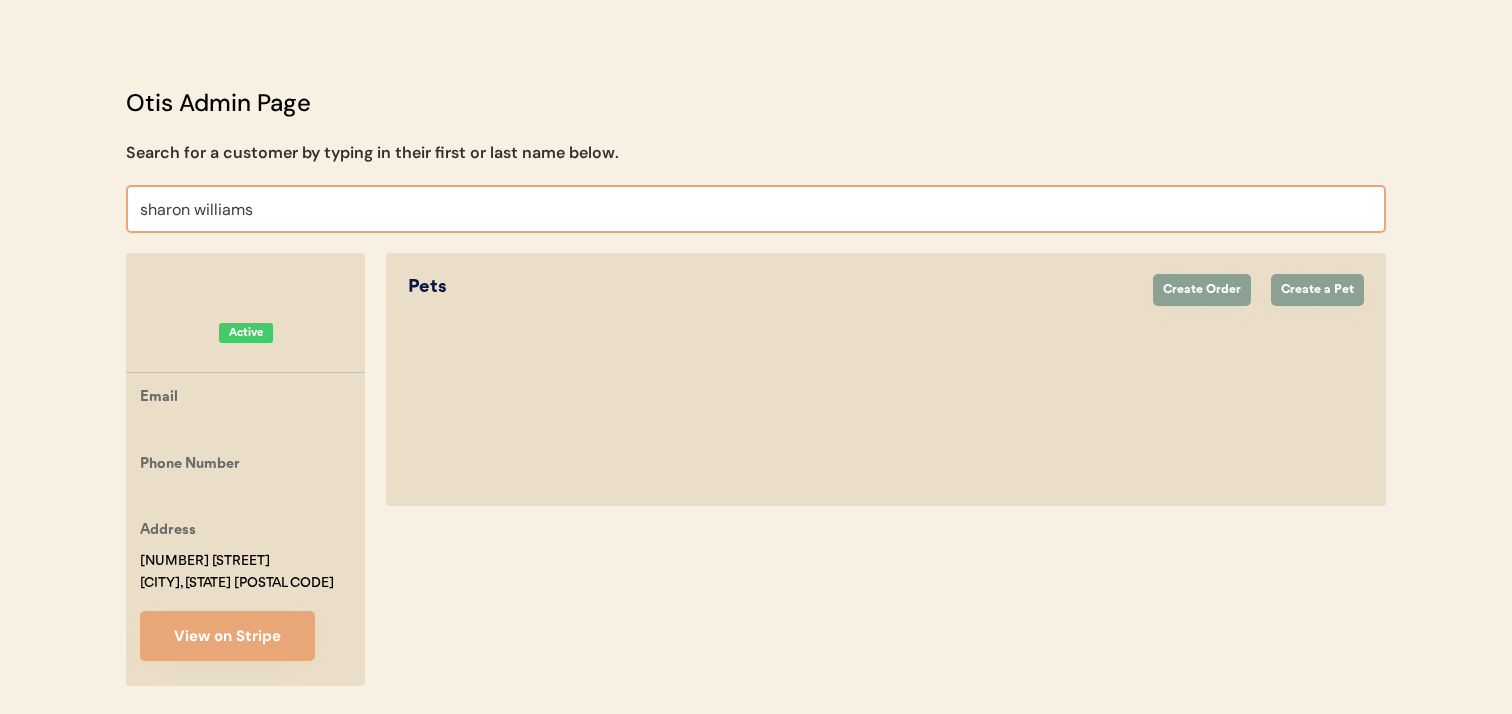 type on "sharon williams" 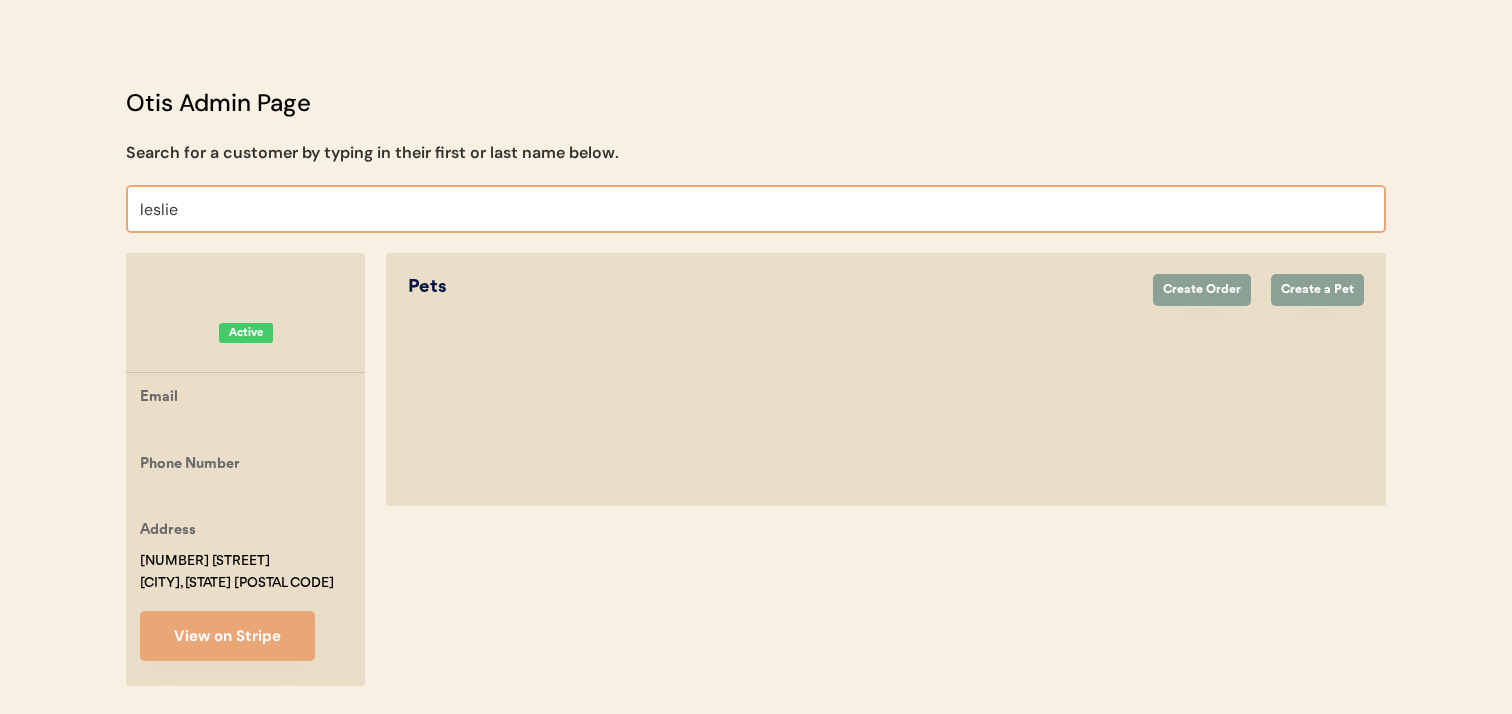 type on "leslie" 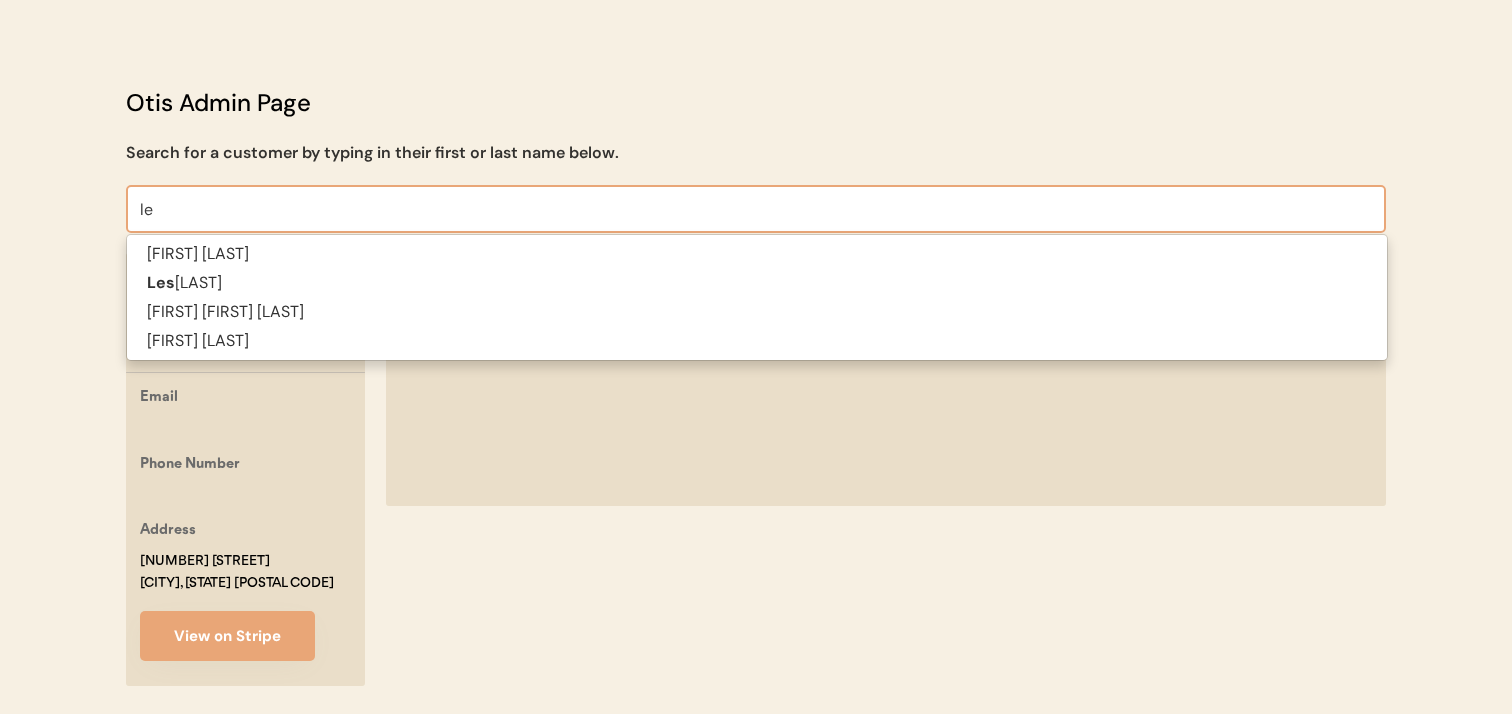 type on "l" 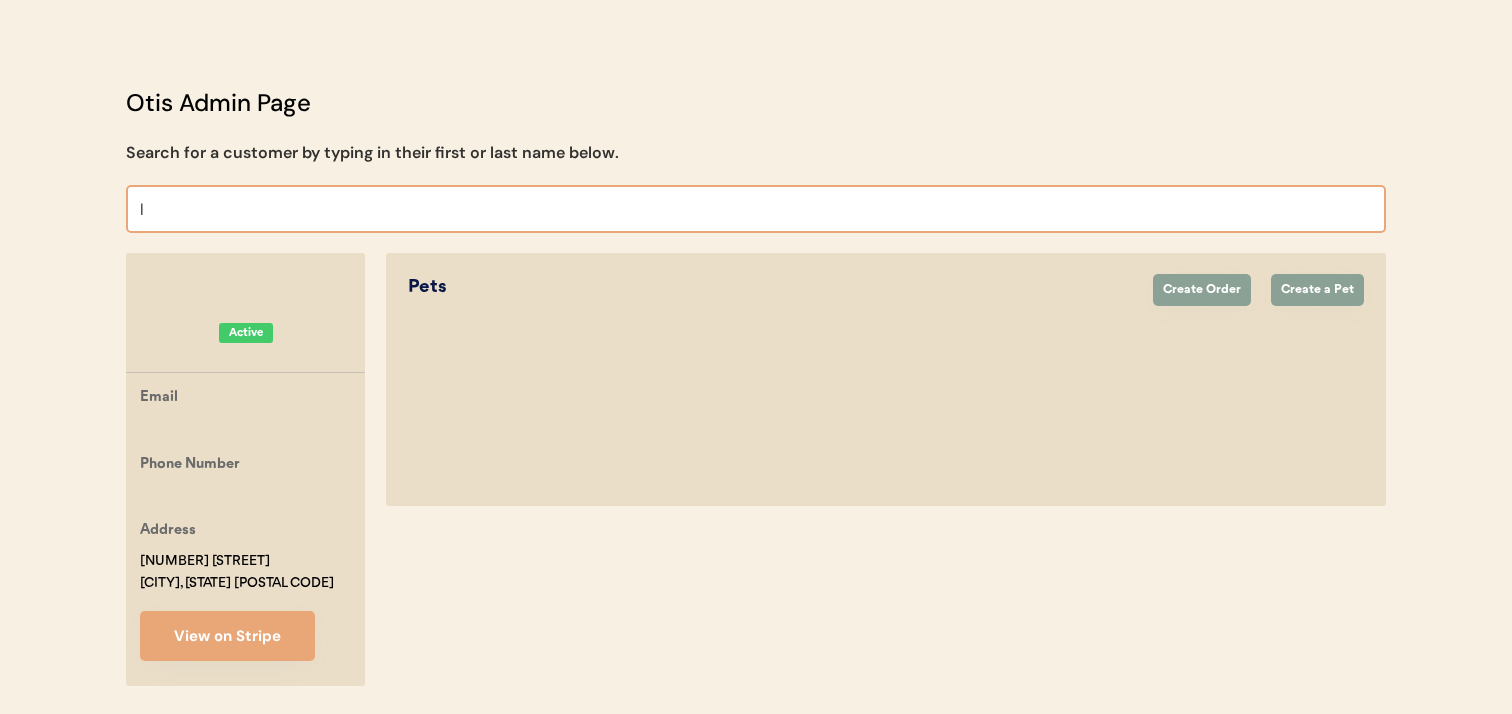 type 